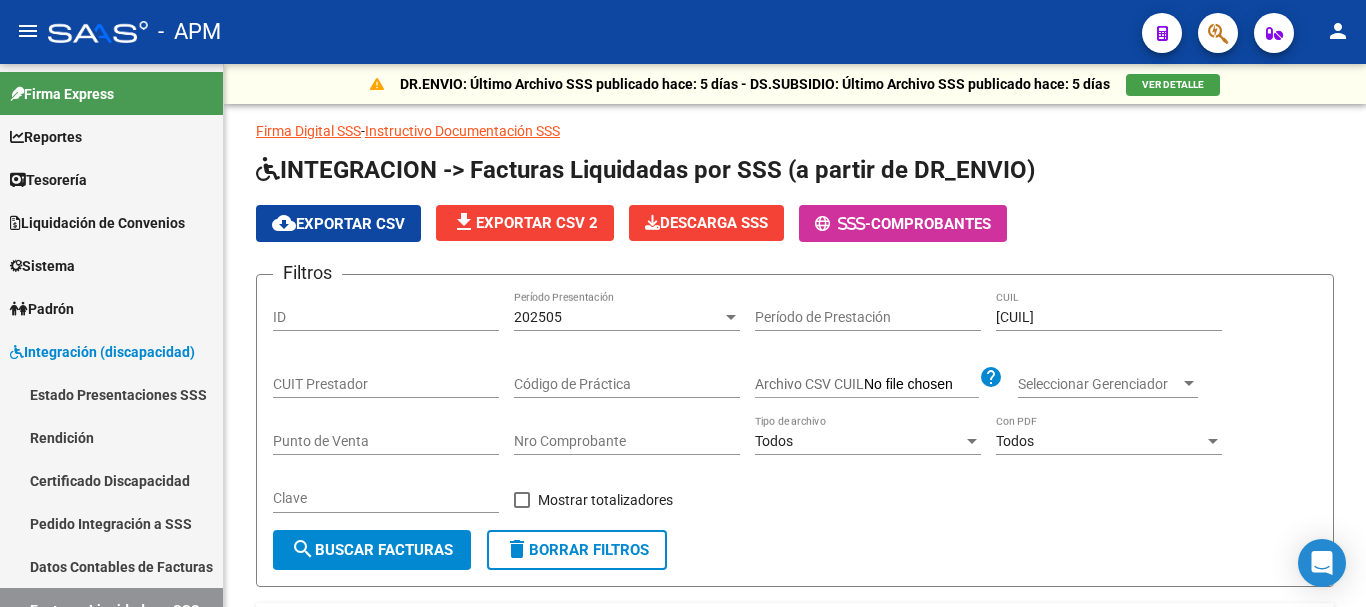 scroll, scrollTop: 0, scrollLeft: 0, axis: both 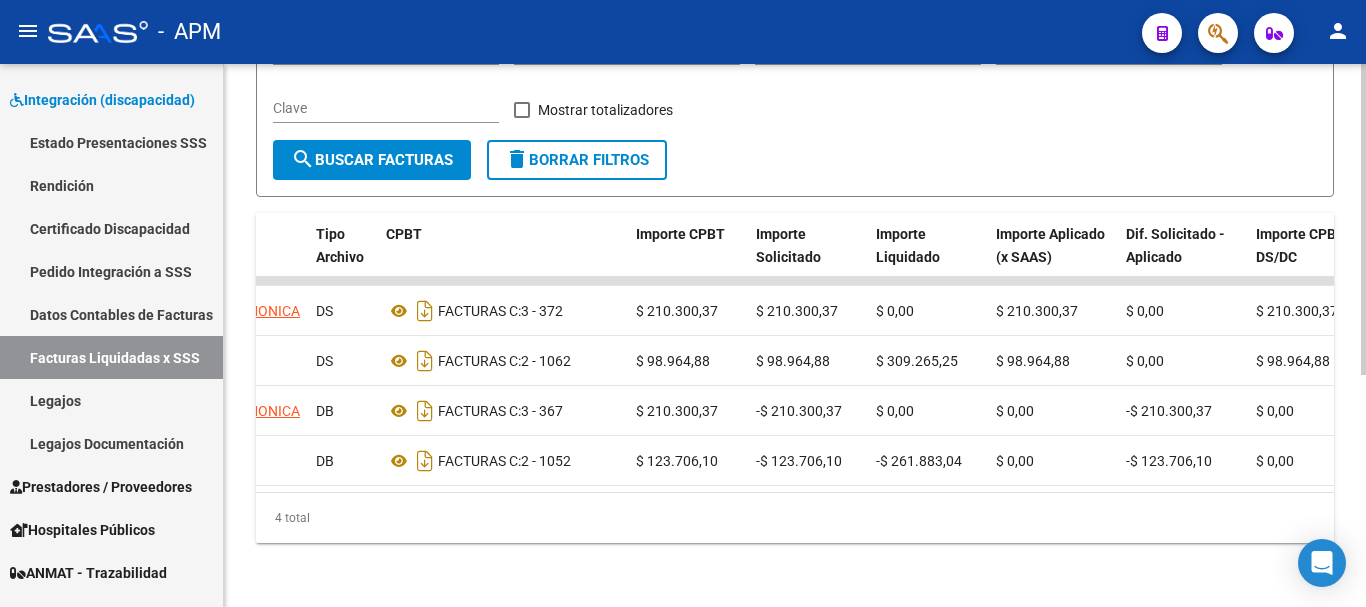 drag, startPoint x: 876, startPoint y: 496, endPoint x: 509, endPoint y: 499, distance: 367.01227 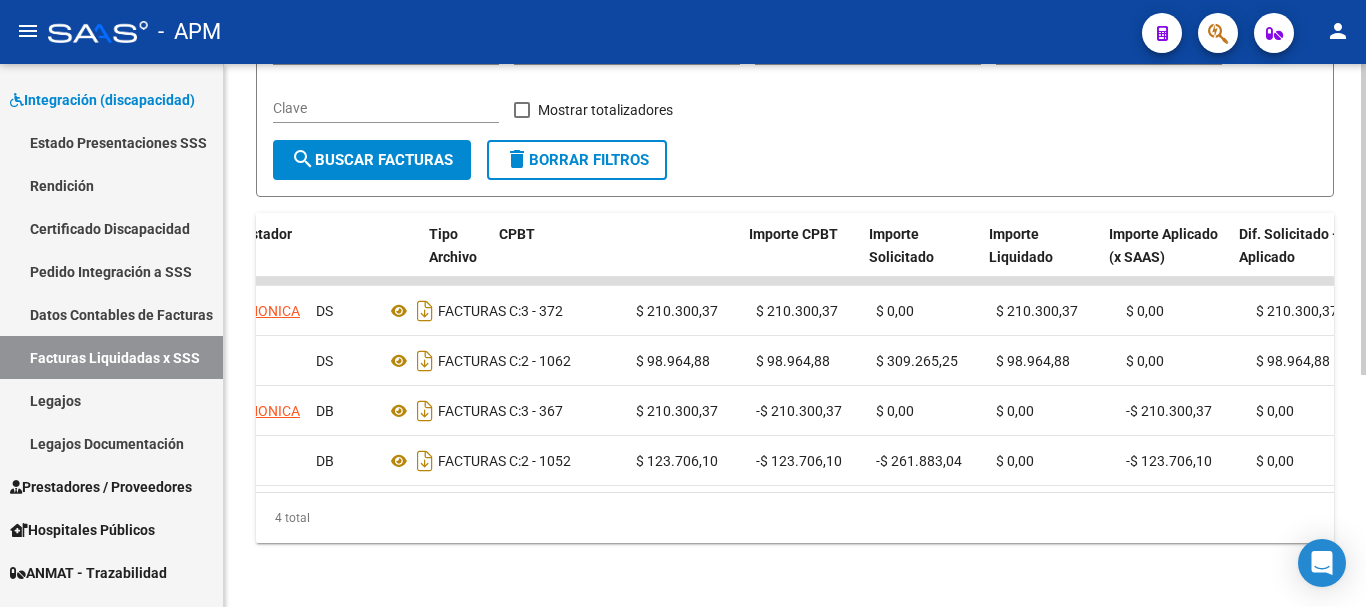 scroll, scrollTop: 0, scrollLeft: 0, axis: both 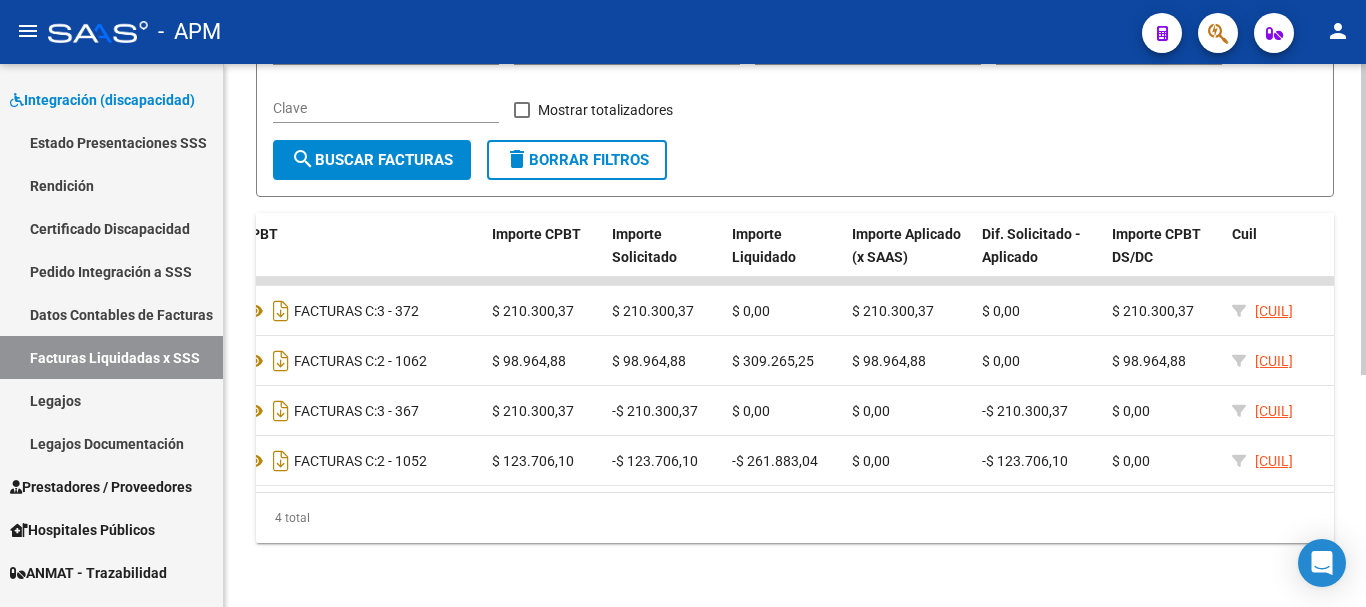 click on "4 total" 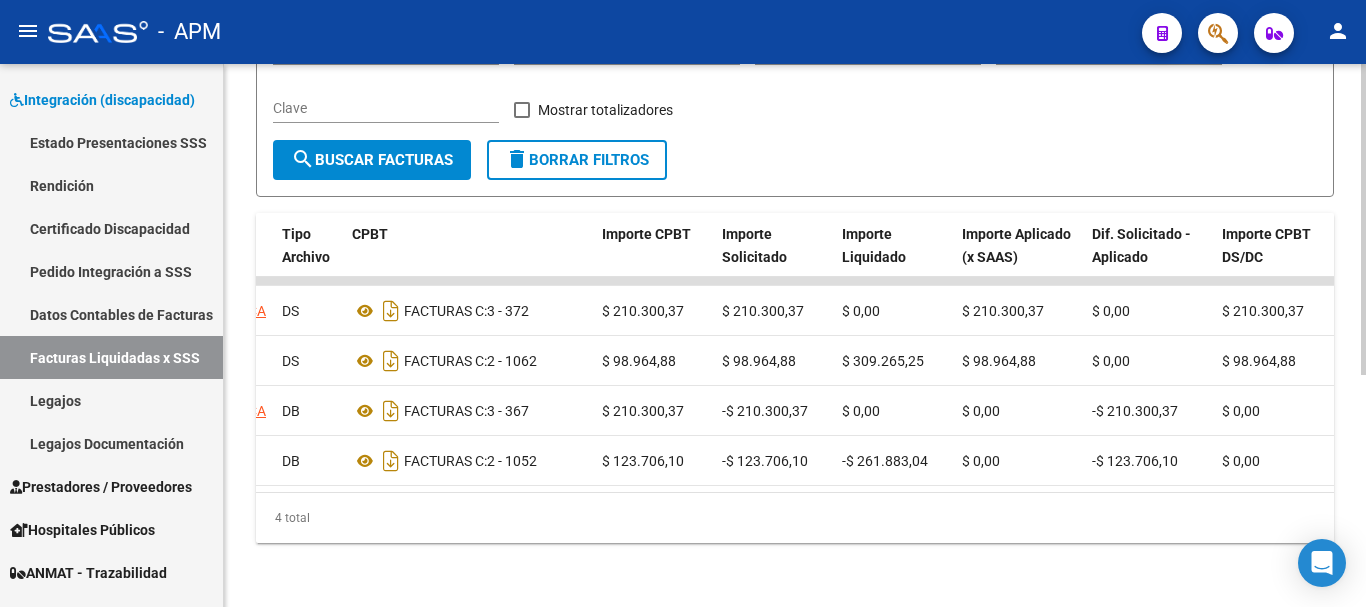 scroll, scrollTop: 0, scrollLeft: 645, axis: horizontal 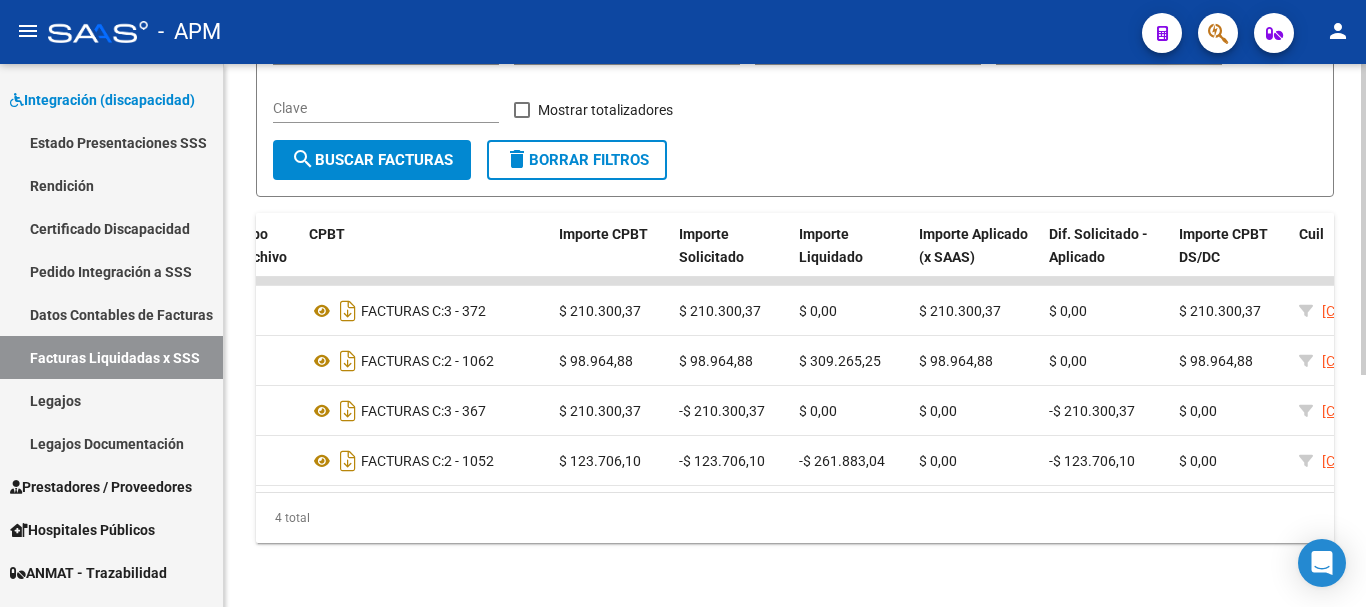 click on "DR.ENVIO: Último Archivo SSS publicado hace: 5 días - DS.SUBSIDIO: Último Archivo SSS publicado hace: 5 días  VER DETALLE  Firma Digital SSS  -  Instructivo Documentación SSS  INTEGRACION -> Facturas Liquidadas por SSS (a partir de DR_ENVIO) cloud_download  Exportar CSV  file_download  Exportar CSV 2
Descarga SSS
-  Comprobantes Filtros ID 202505 Período Presentación Período de Prestación [CUIL] CUIL CUIT Prestador Código de Práctica Archivo CSV CUIL help Seleccionar Gerenciador Seleccionar Gerenciador Punto de Venta Nro Comprobante Todos Tipo de archivo Todos Con PDF Clave   Mostrar totalizadores  search  Buscar Facturas  delete  Borrar Filtros  ID Período Presentación Gerenciador CUIT Prestador Tipo Archivo CPBT Importe CPBT Importe Solicitado Importe Liquidado Importe Aplicado (x SAAS) Dif. Solicitado - Aplicado Importe CPBT DS/DC Cuil Afiliado Práctica Período de Prestación Clave    6007  202505 A01 - APM    [CUIL]  LANDRIEL PATRICIA MONICA DS FACTURAS C:   $ 0,00" 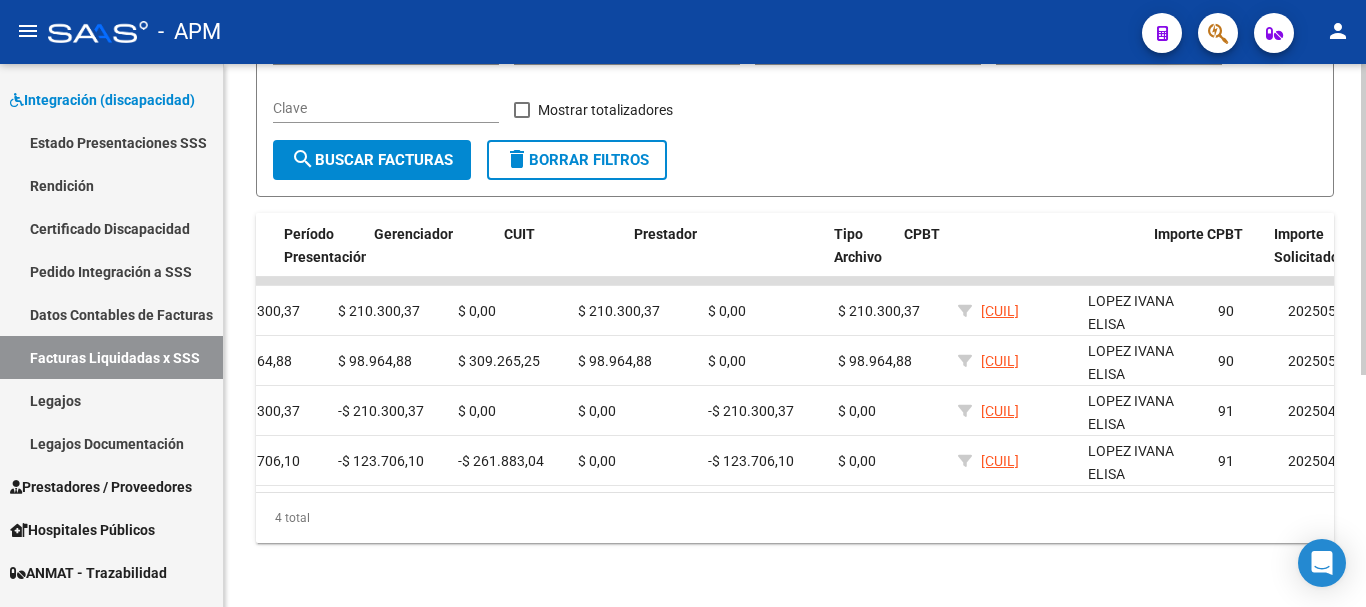 scroll, scrollTop: 0, scrollLeft: 0, axis: both 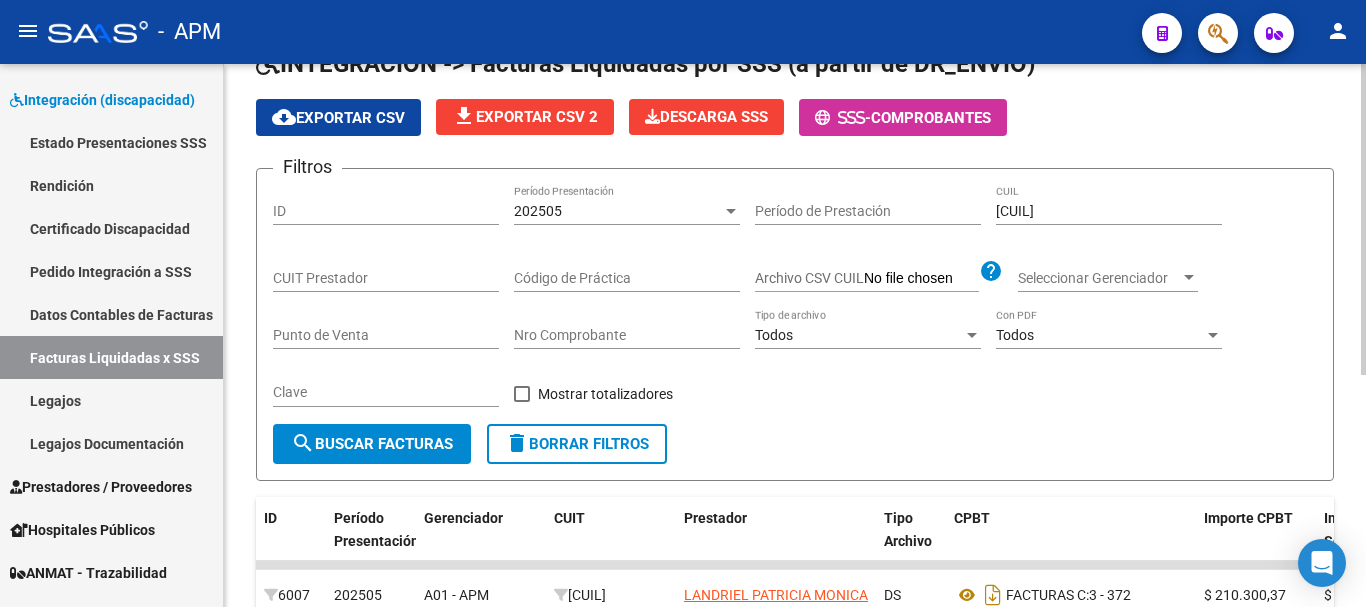 click at bounding box center [731, 211] 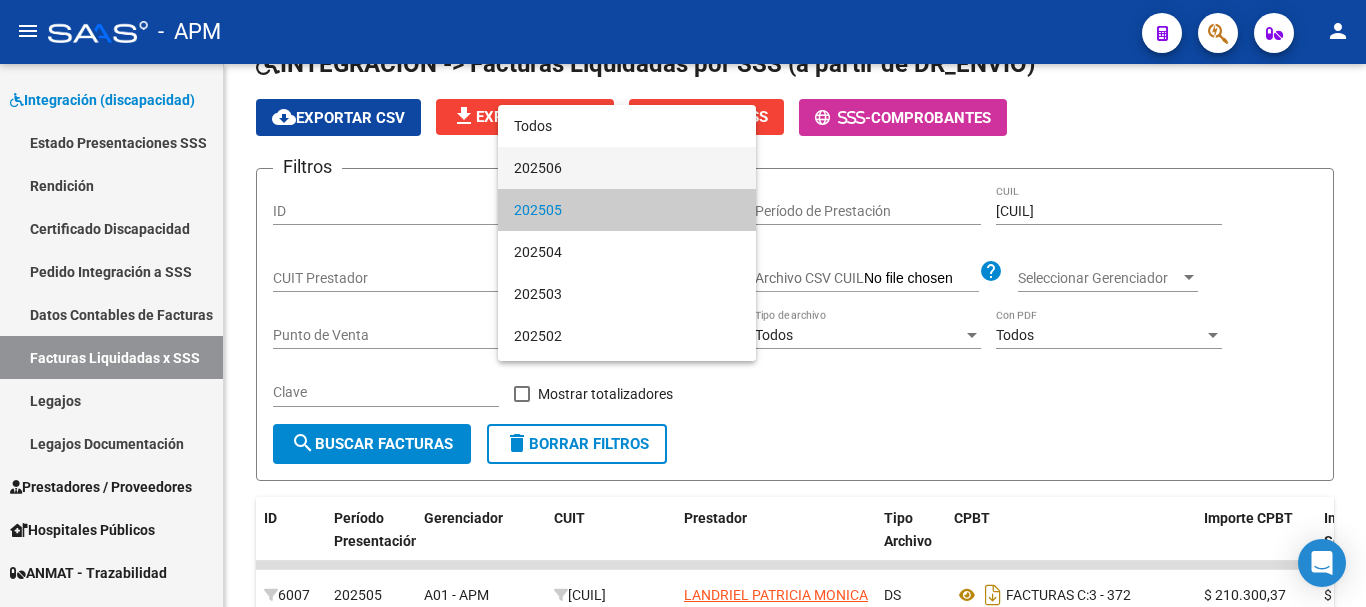 click on "202506" at bounding box center [627, 168] 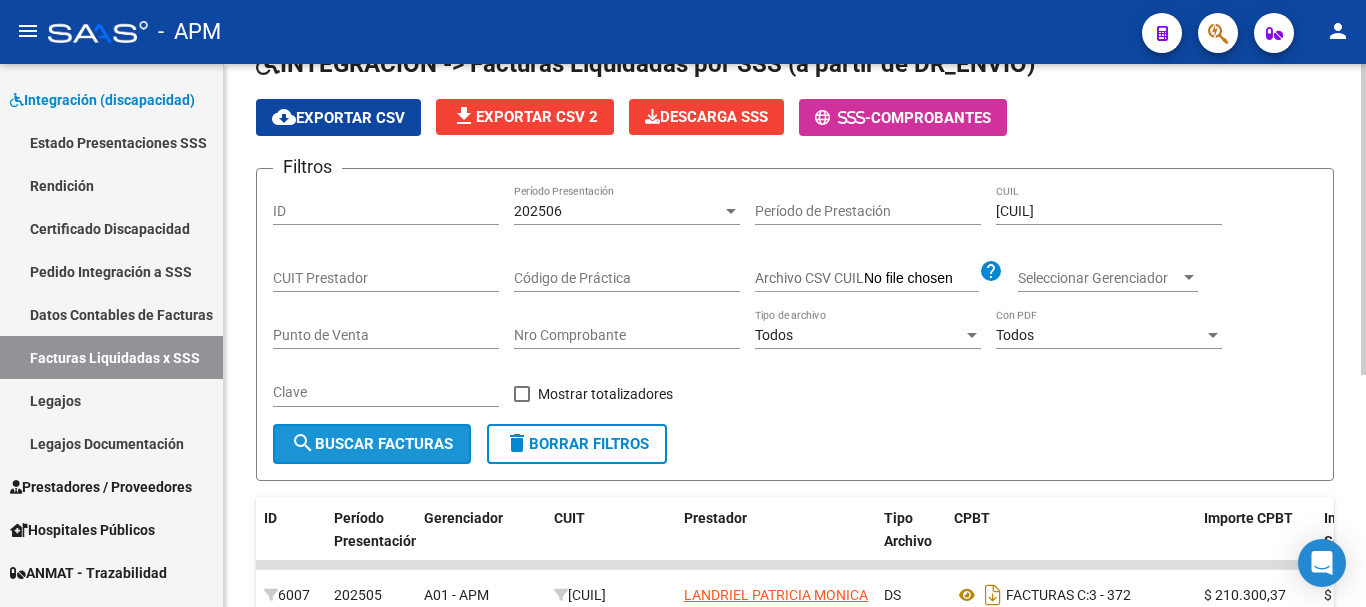 click on "search  Buscar Facturas" 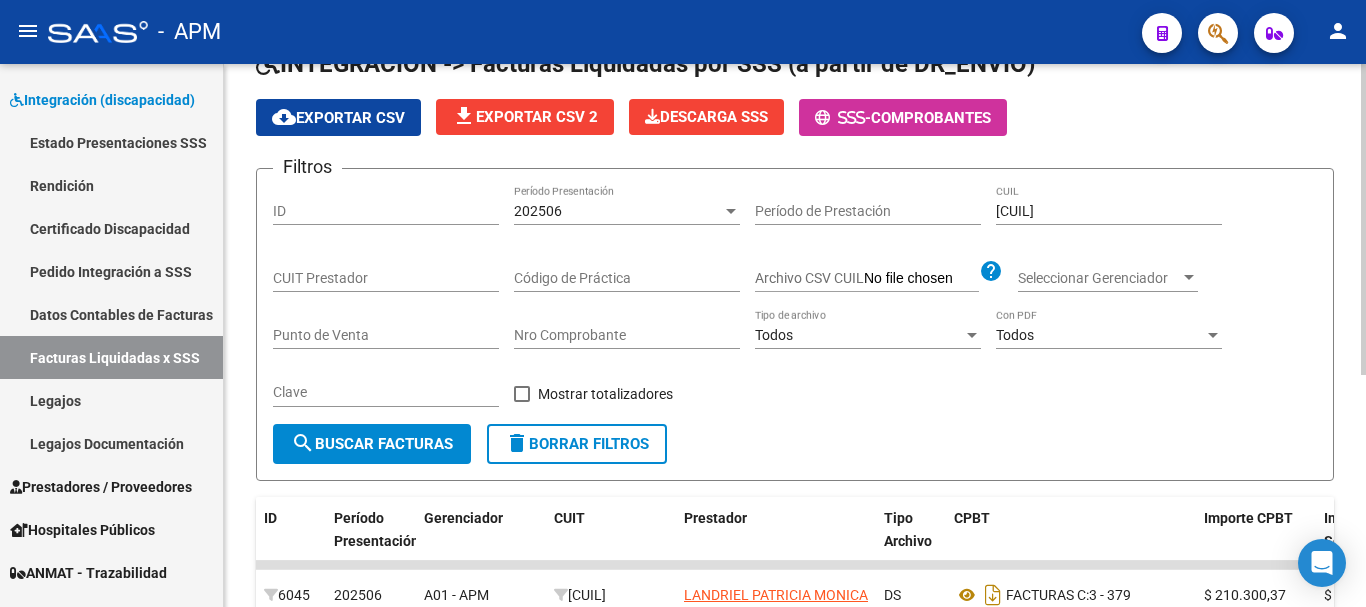 scroll, scrollTop: 406, scrollLeft: 0, axis: vertical 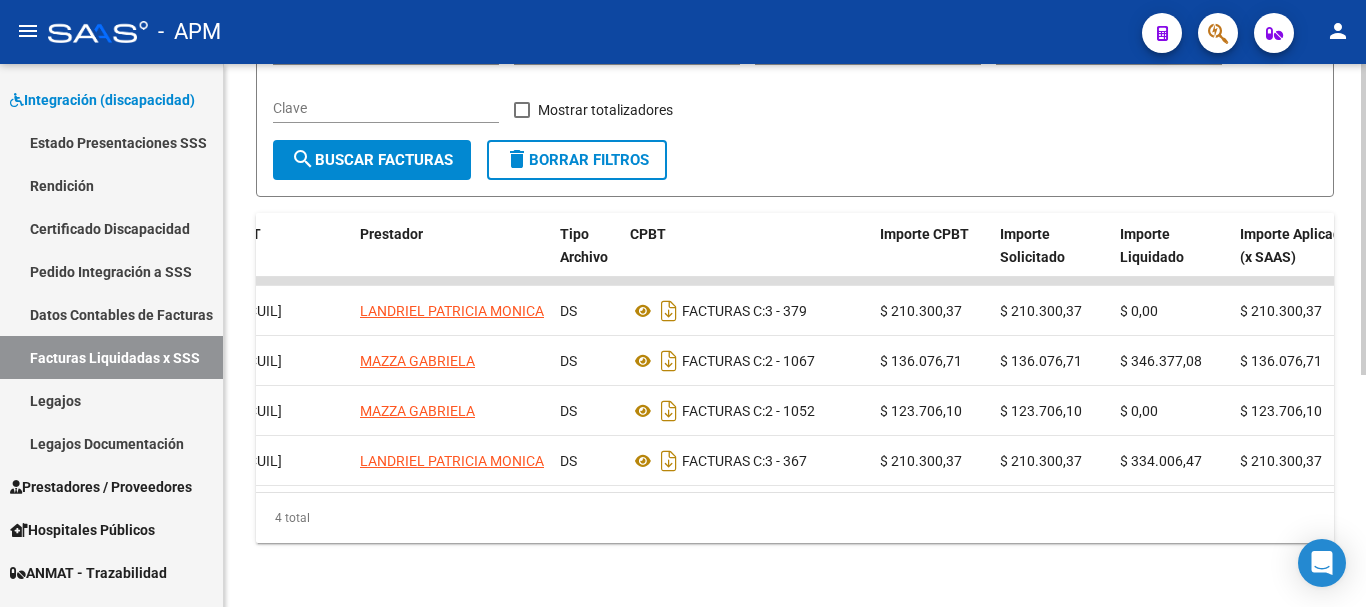 click on "4 total" 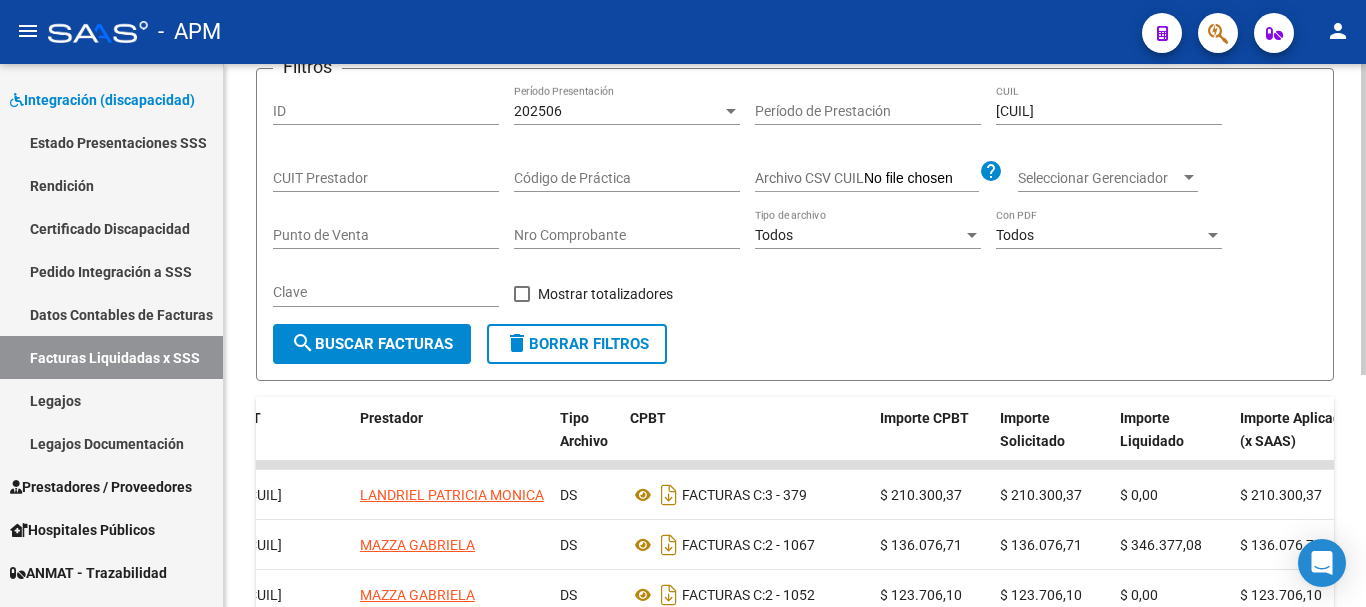 scroll, scrollTop: 406, scrollLeft: 0, axis: vertical 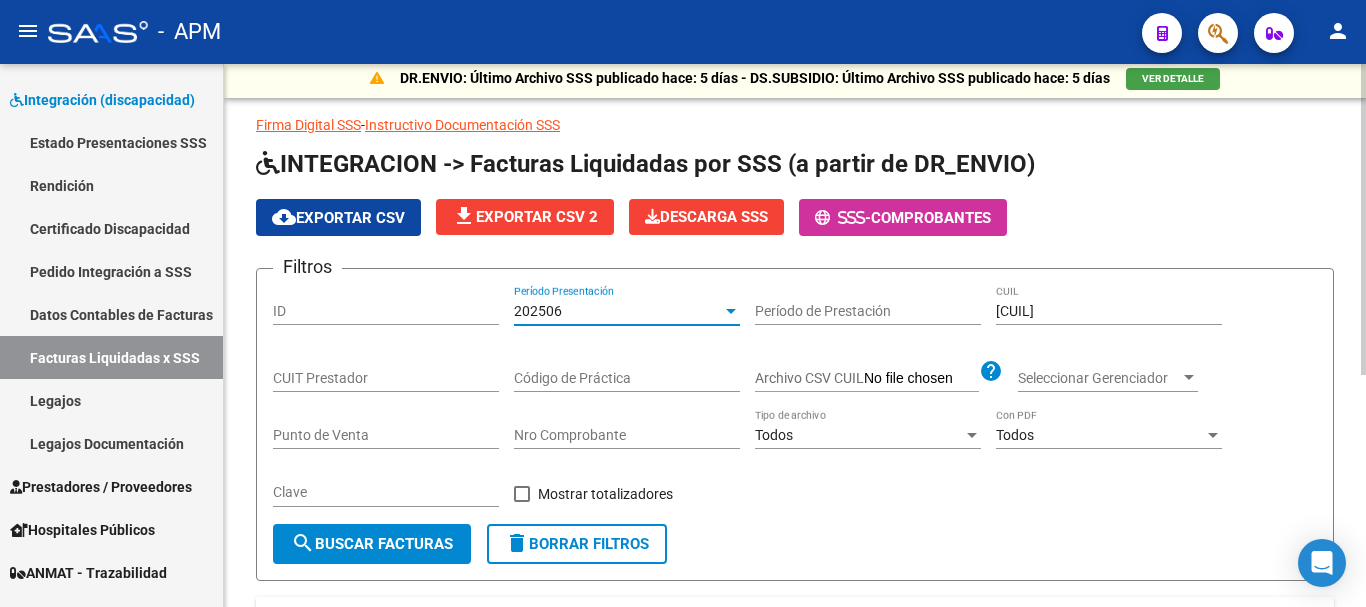 click on "202506" at bounding box center [618, 311] 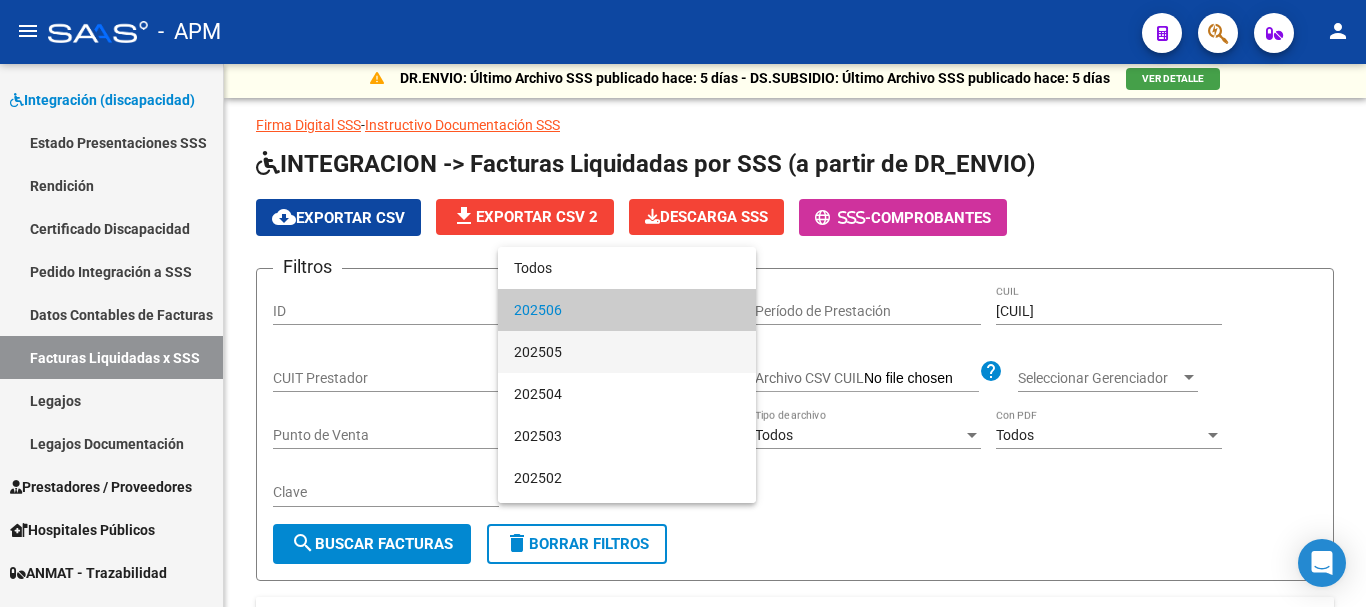 click on "202505" at bounding box center (627, 352) 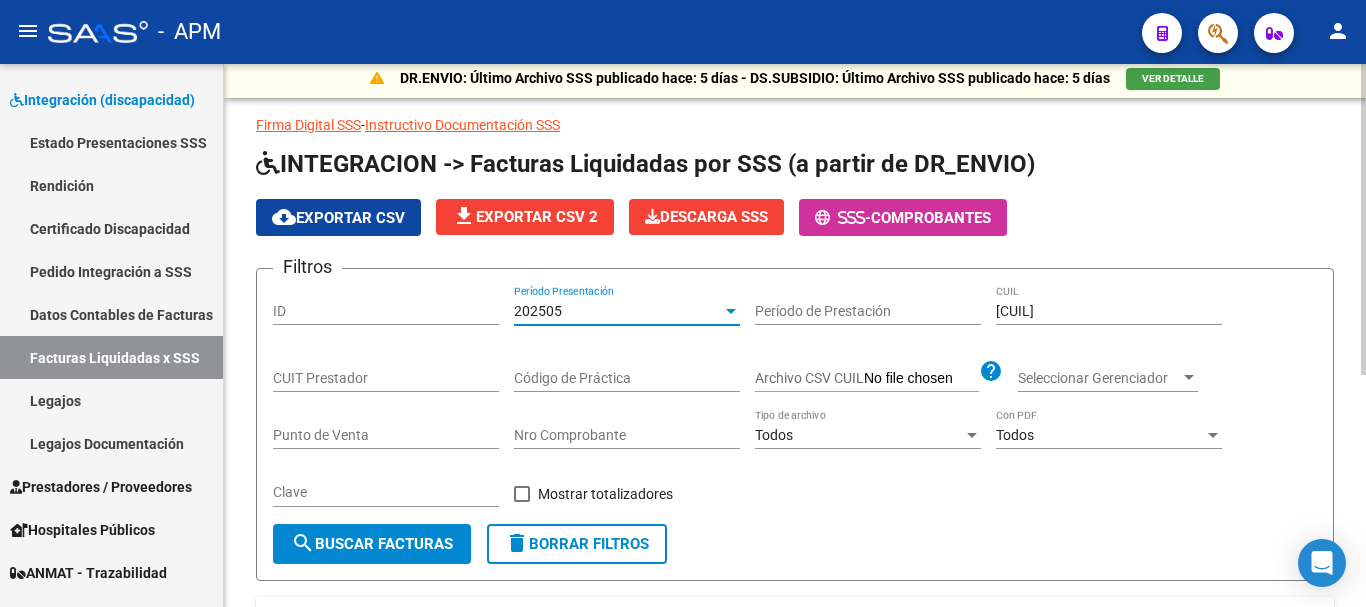 click on "search  Buscar Facturas" 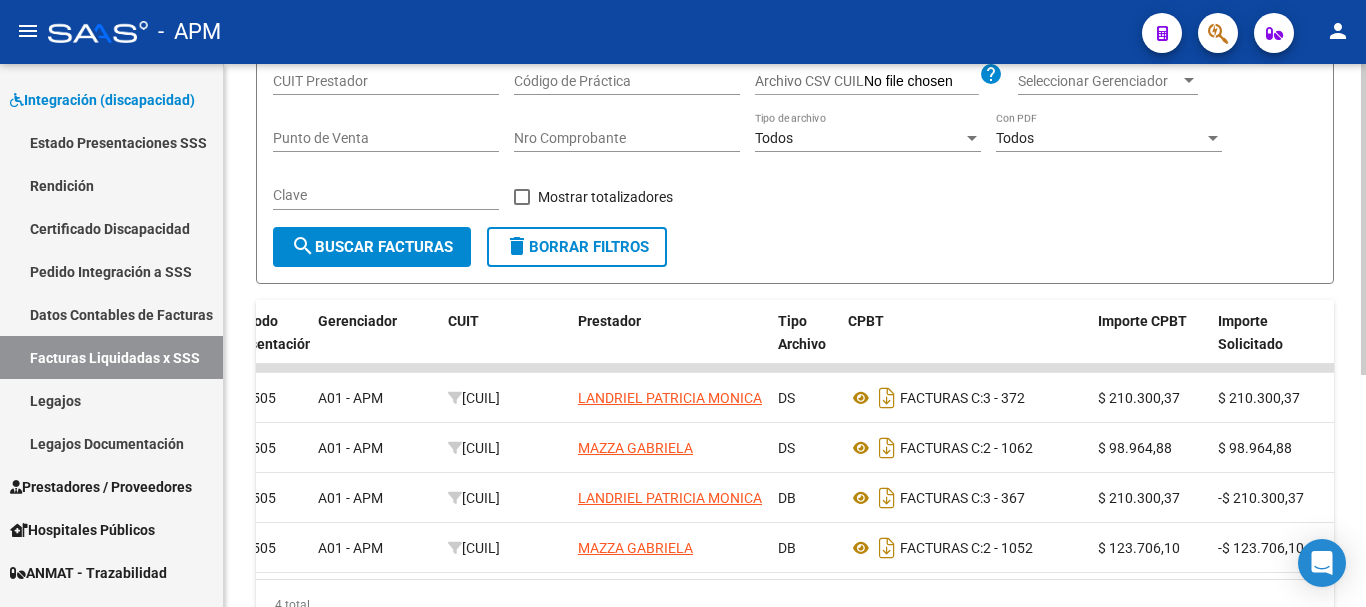 scroll, scrollTop: 306, scrollLeft: 0, axis: vertical 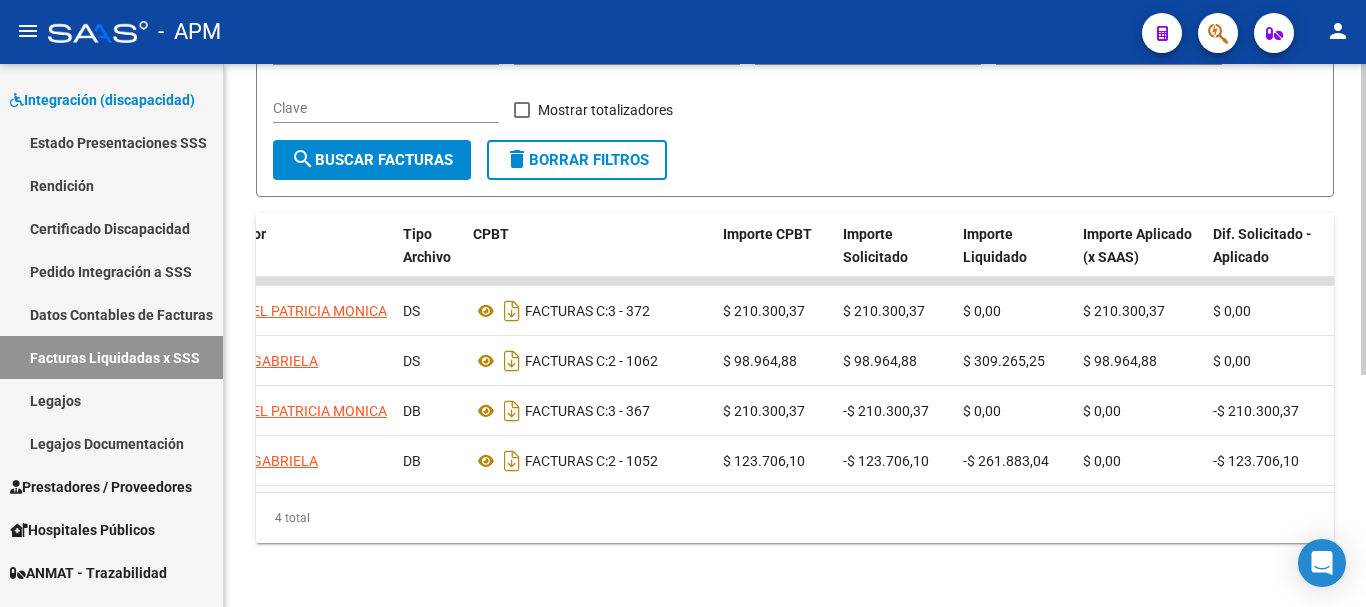 drag, startPoint x: 807, startPoint y: 489, endPoint x: 961, endPoint y: 520, distance: 157.08914 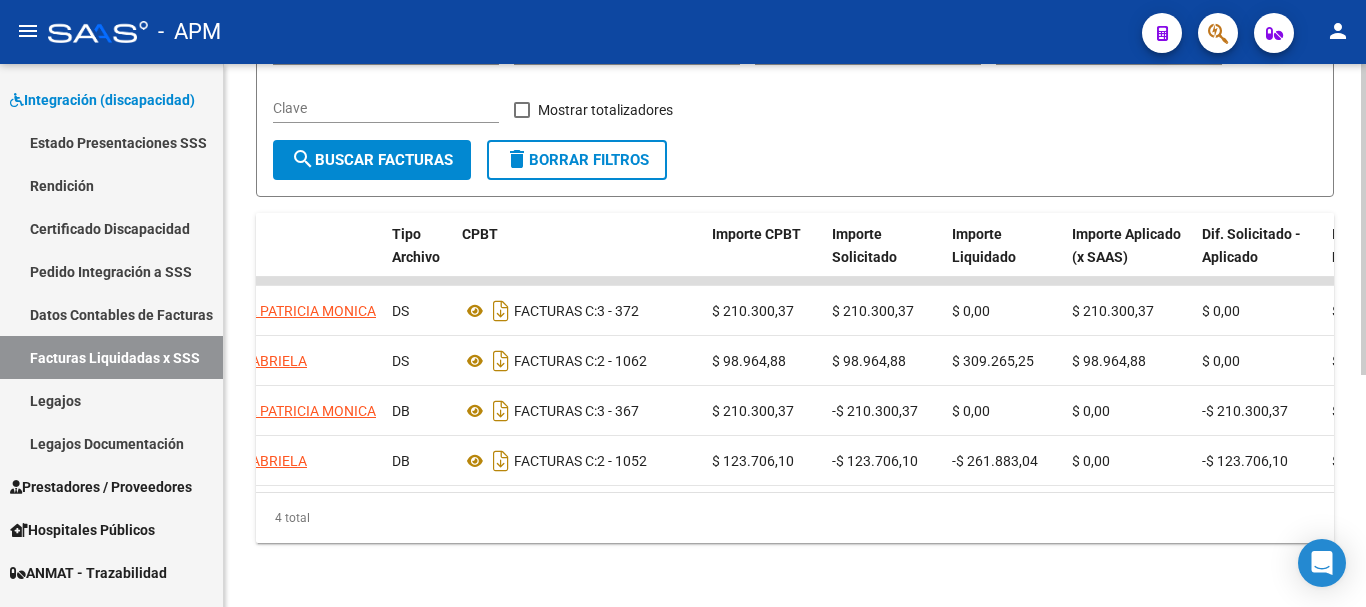 scroll, scrollTop: 0, scrollLeft: 589, axis: horizontal 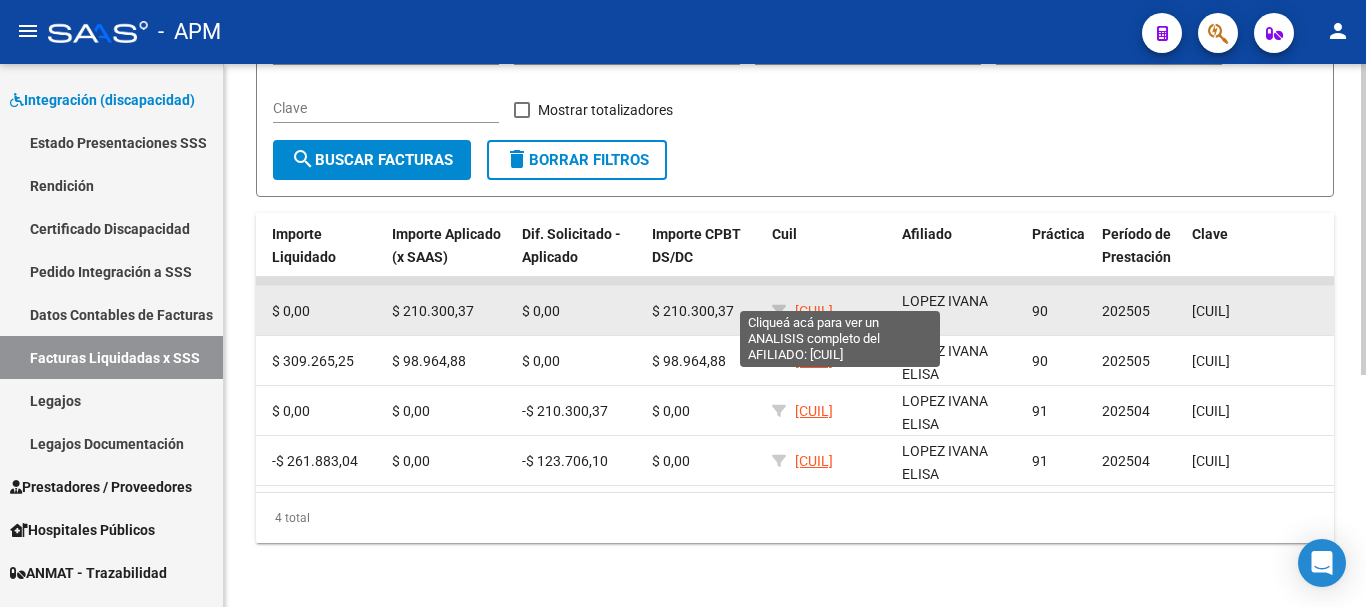click on "[CUIL]" 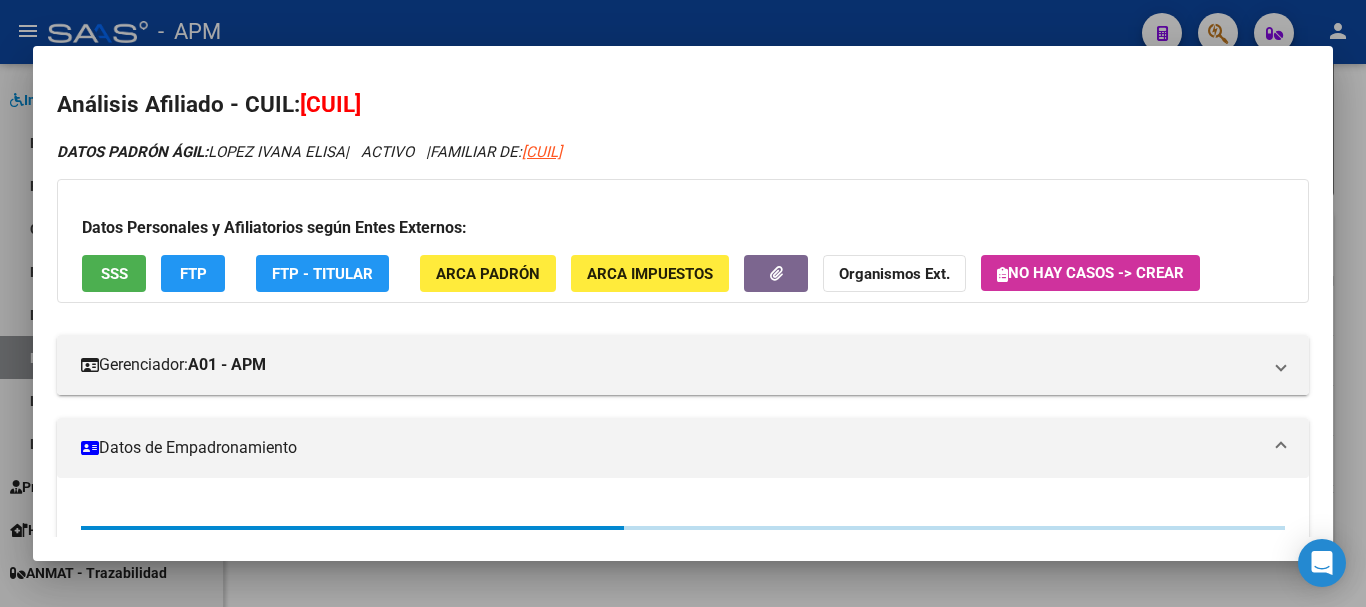 drag, startPoint x: 302, startPoint y: 100, endPoint x: 443, endPoint y: 103, distance: 141.0319 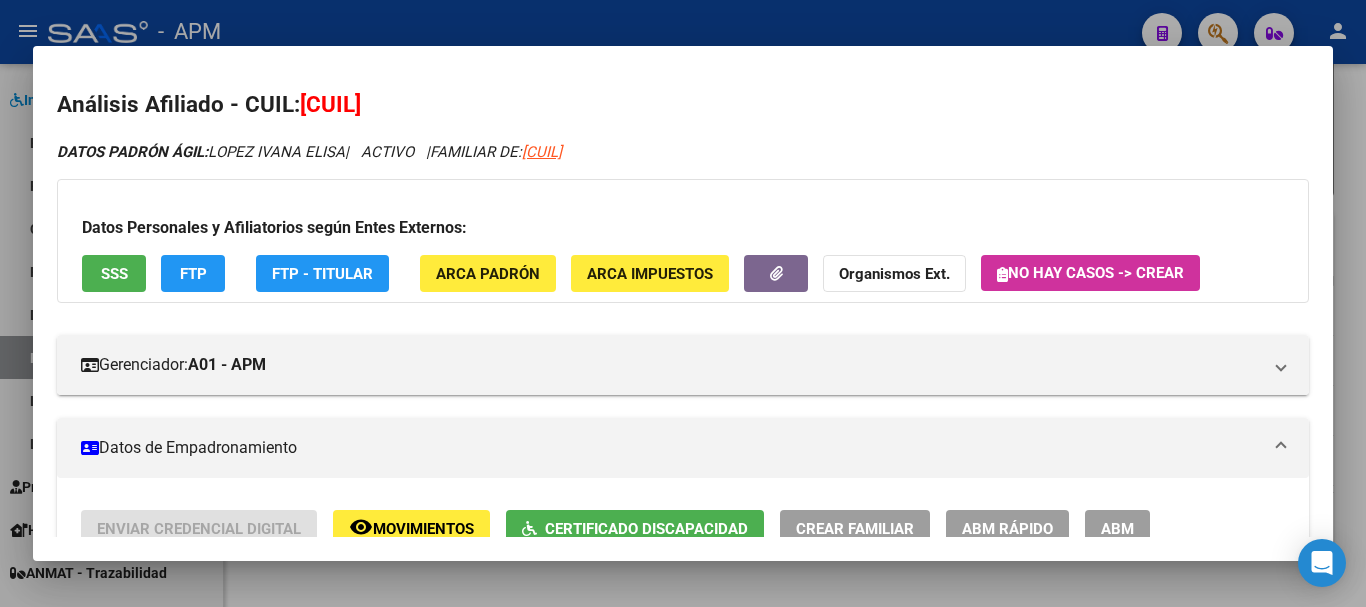 copy on "[CUIL]" 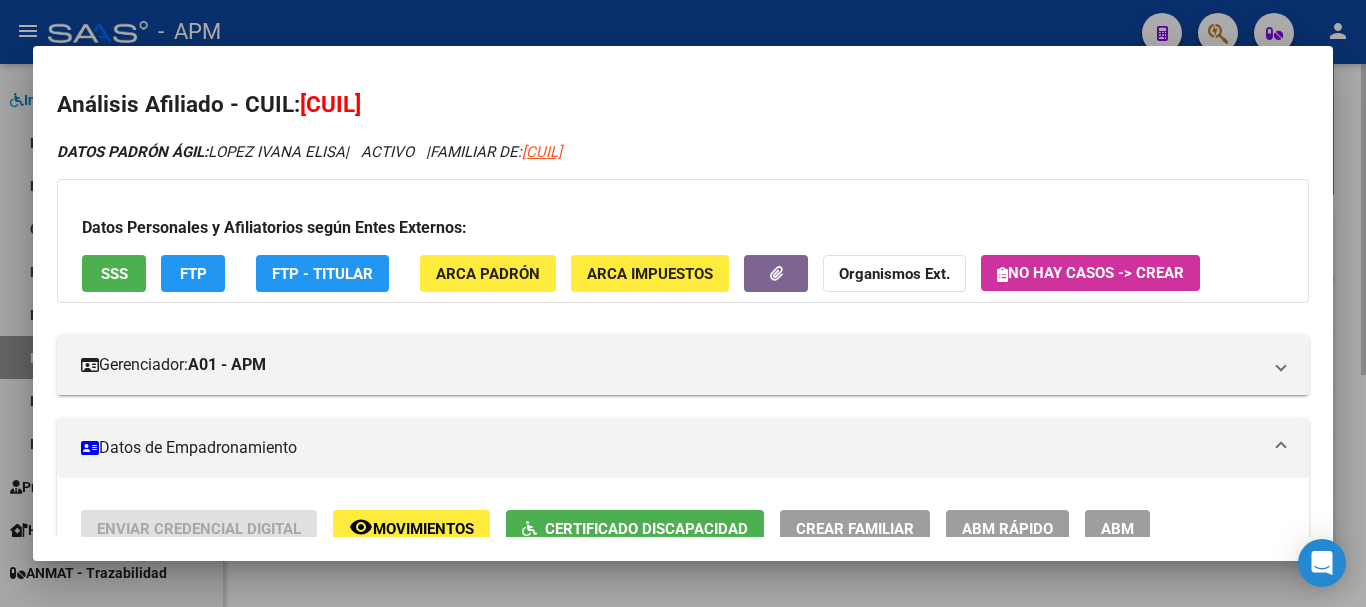 click at bounding box center (683, 303) 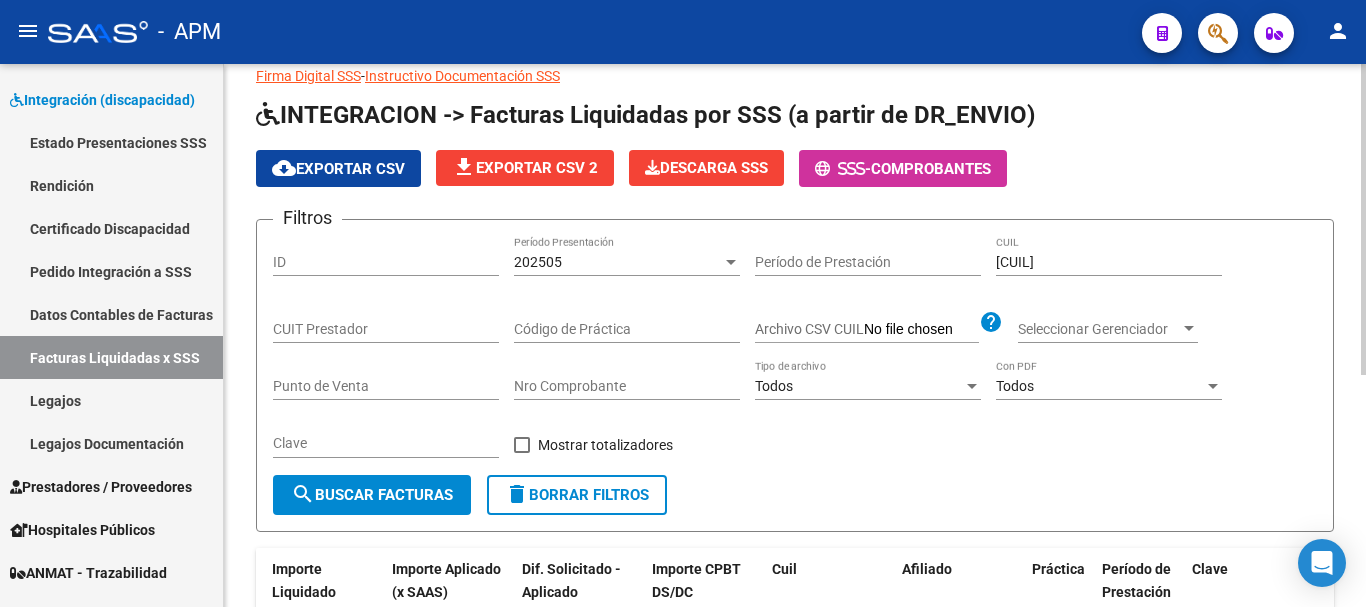 scroll, scrollTop: 6, scrollLeft: 0, axis: vertical 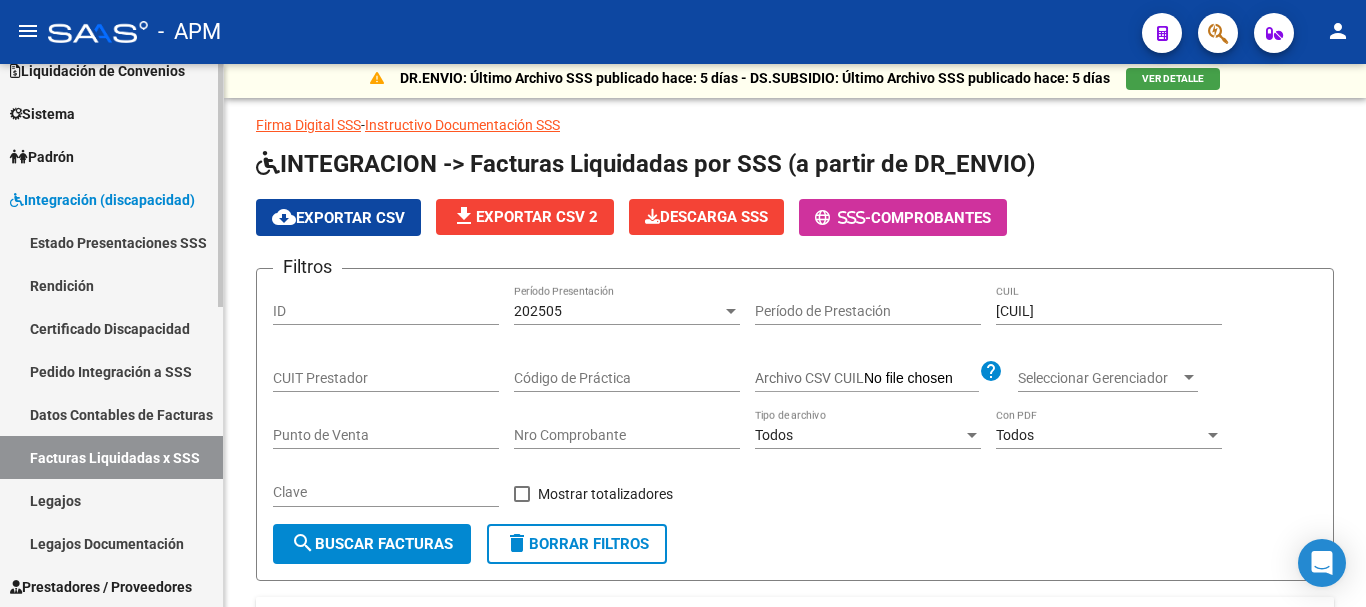 click on "Rendición" at bounding box center [111, 285] 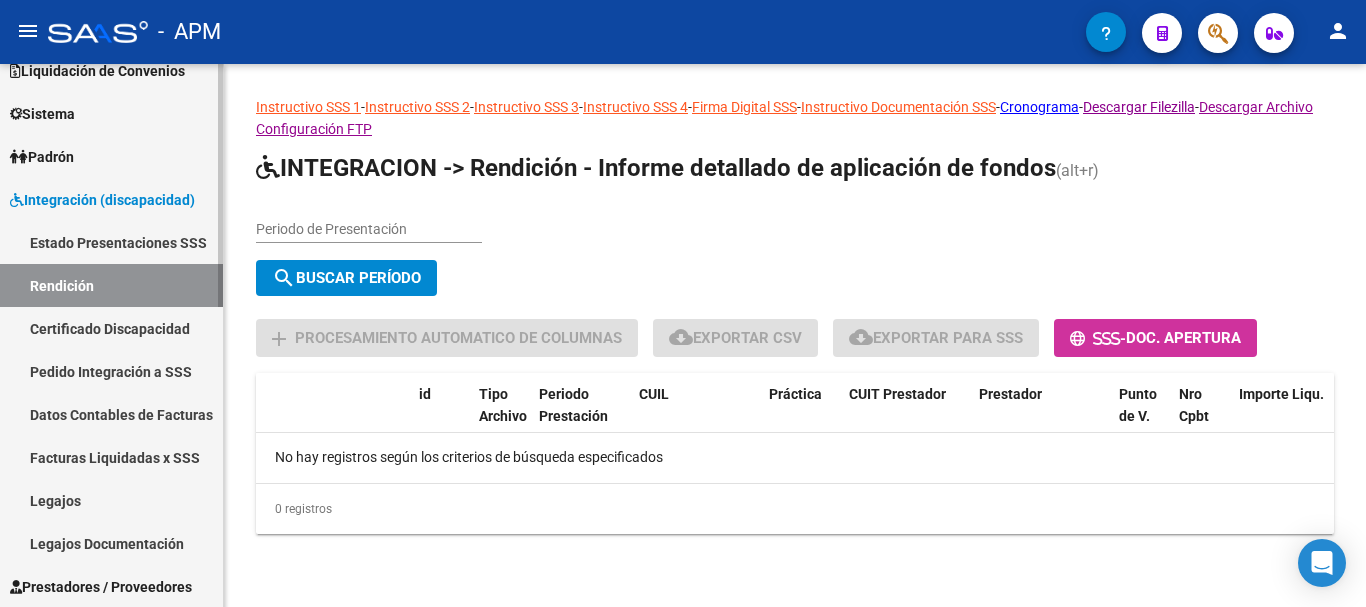 scroll, scrollTop: 0, scrollLeft: 0, axis: both 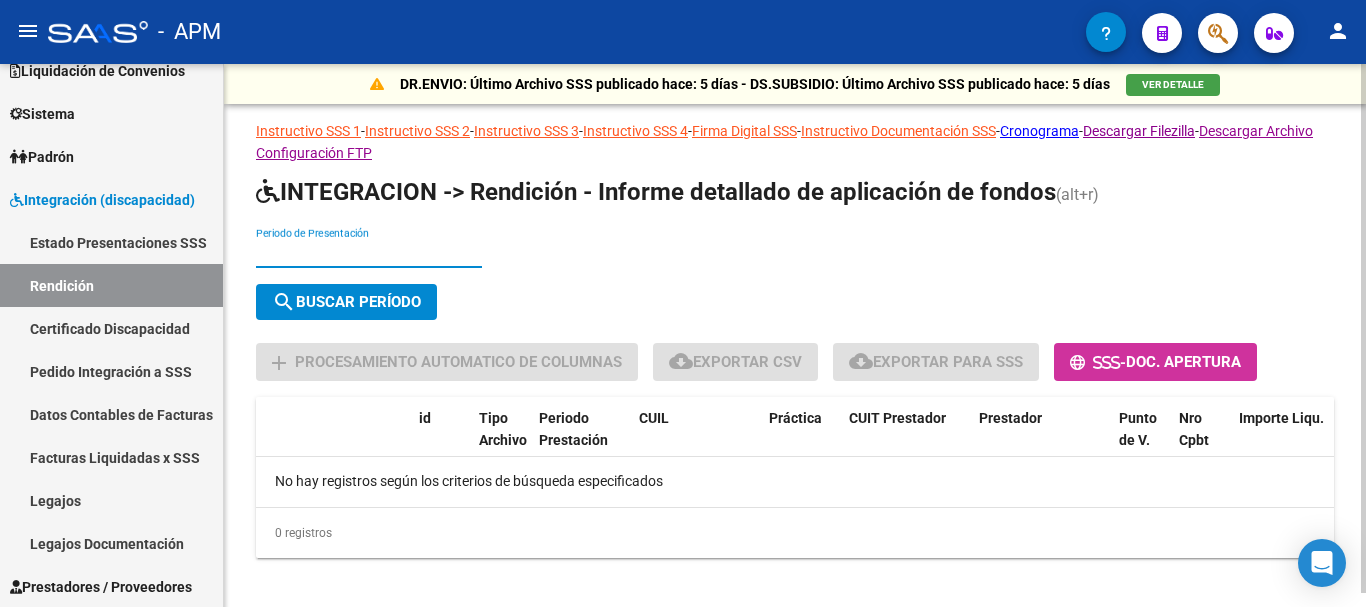 drag, startPoint x: 316, startPoint y: 255, endPoint x: 654, endPoint y: 383, distance: 361.42496 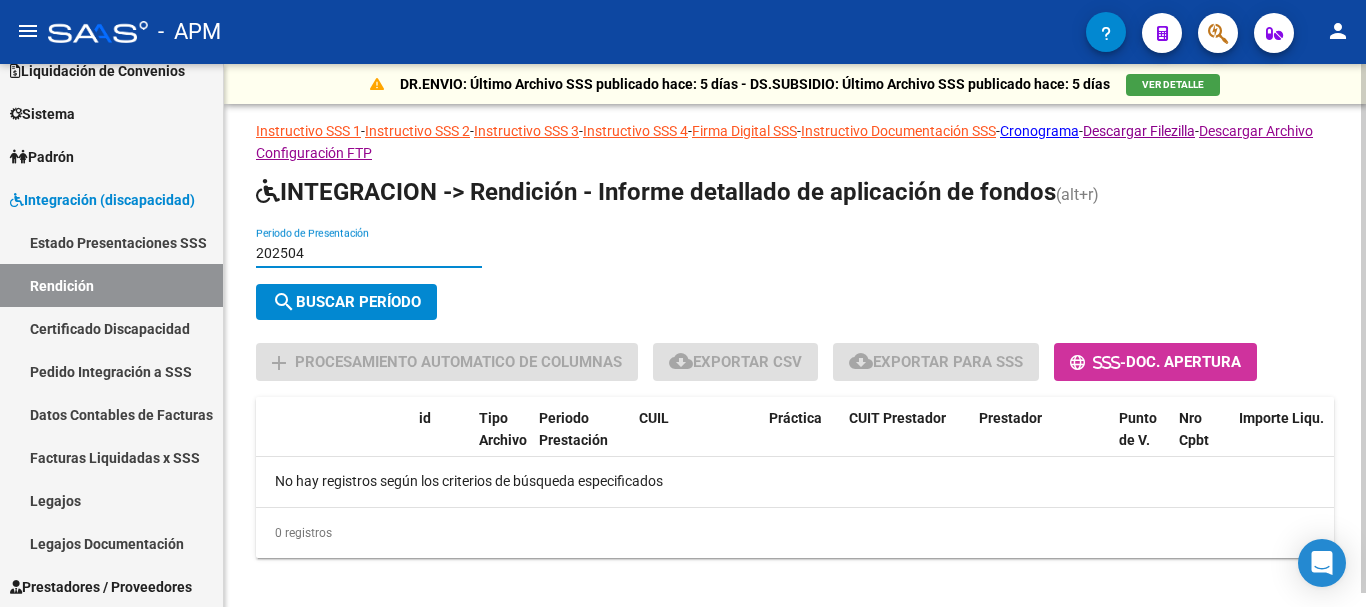 type on "202504" 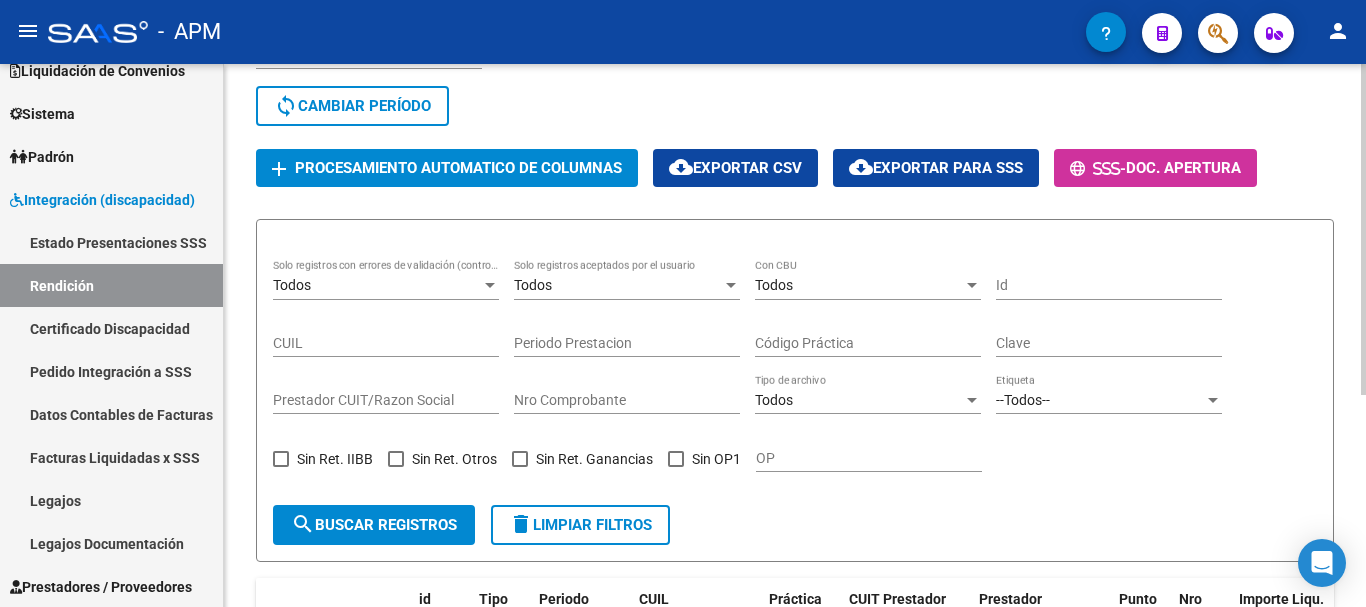 scroll, scrollTop: 200, scrollLeft: 0, axis: vertical 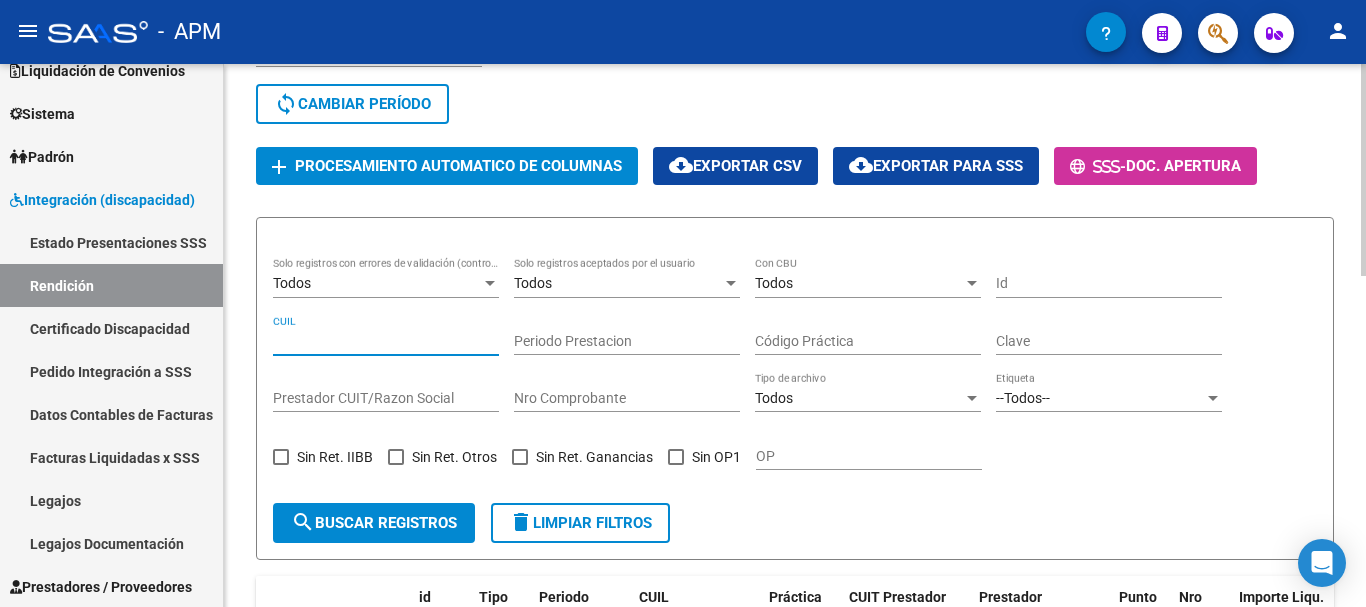 paste on "[CUIL]" 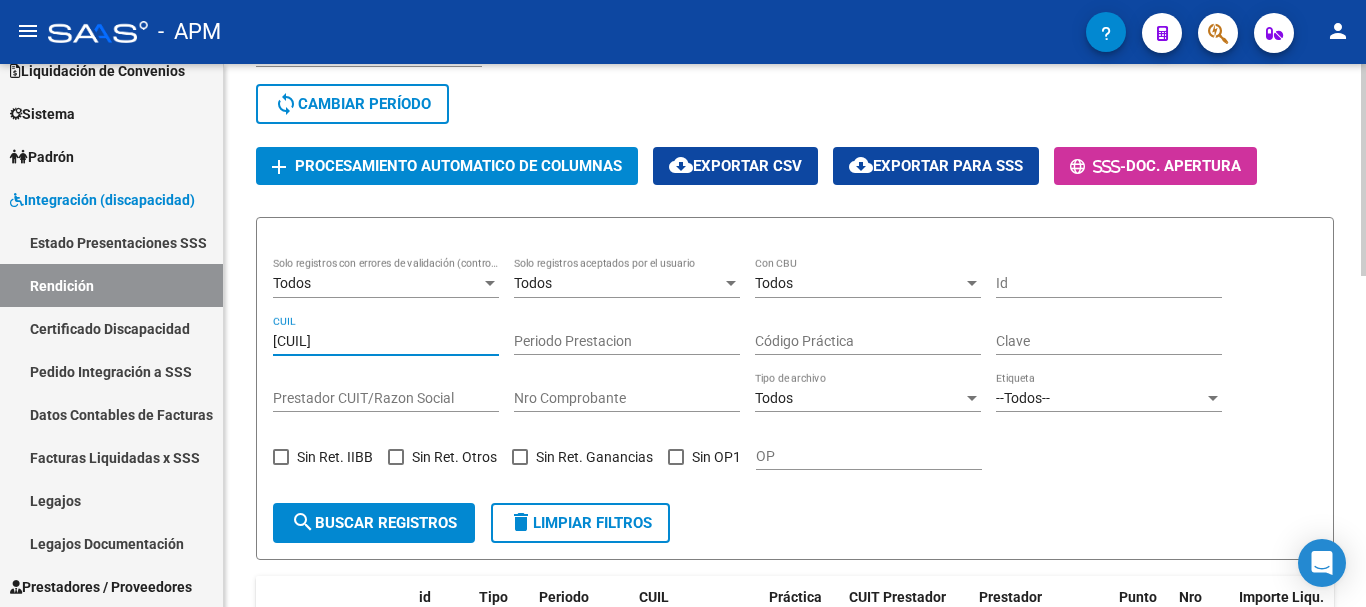 type on "[CUIL]" 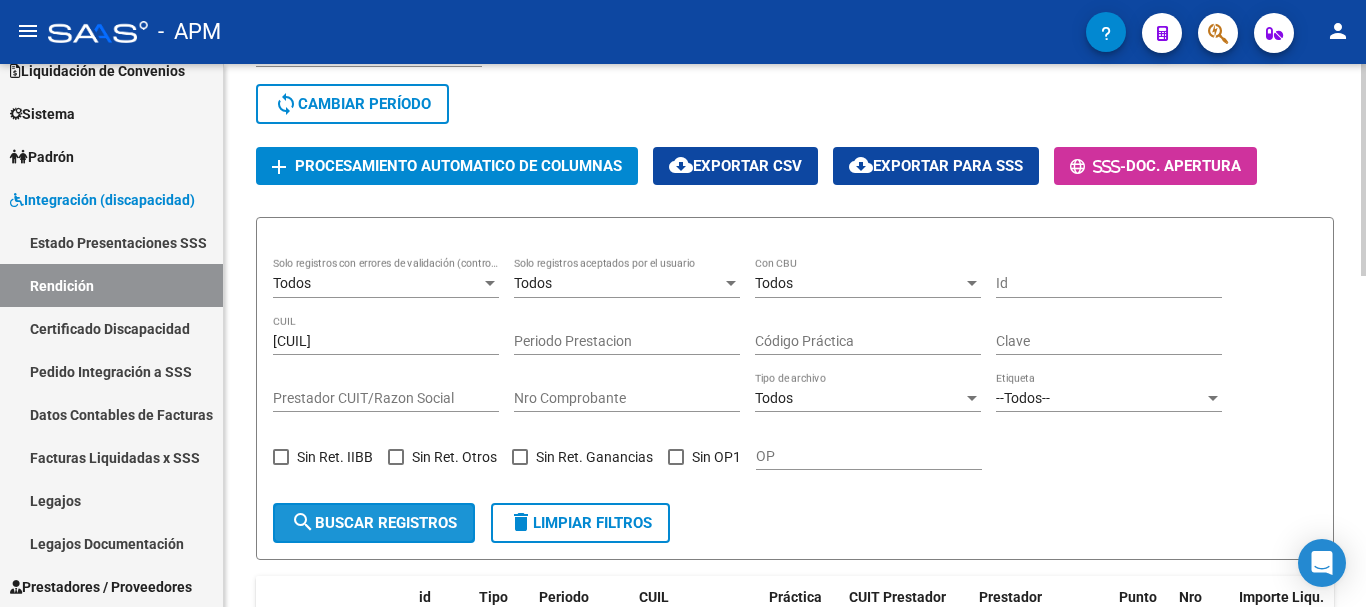click on "search  Buscar registros" 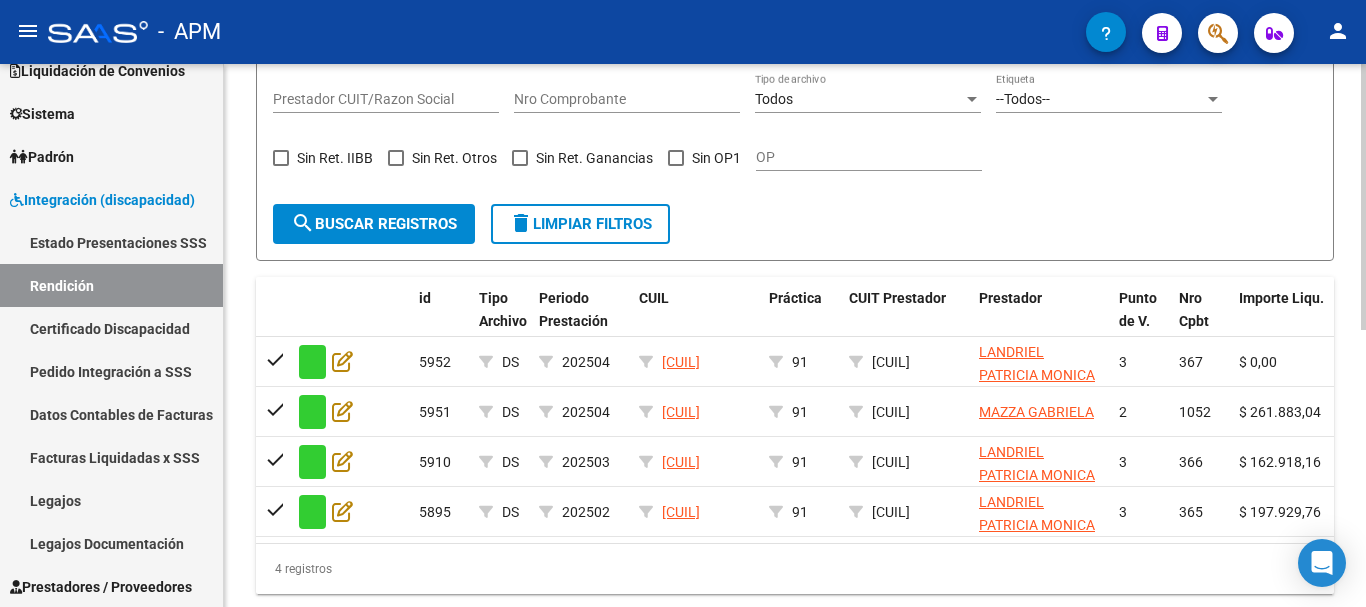 scroll, scrollTop: 565, scrollLeft: 0, axis: vertical 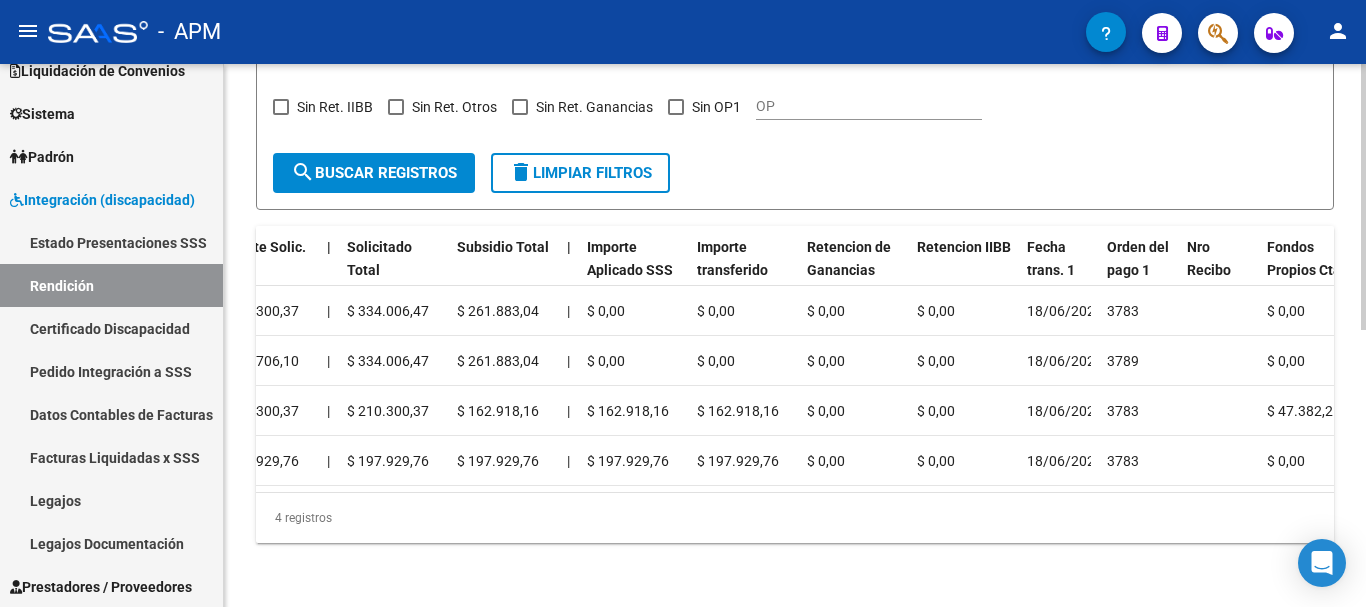 drag, startPoint x: 554, startPoint y: 481, endPoint x: 956, endPoint y: 523, distance: 404.18808 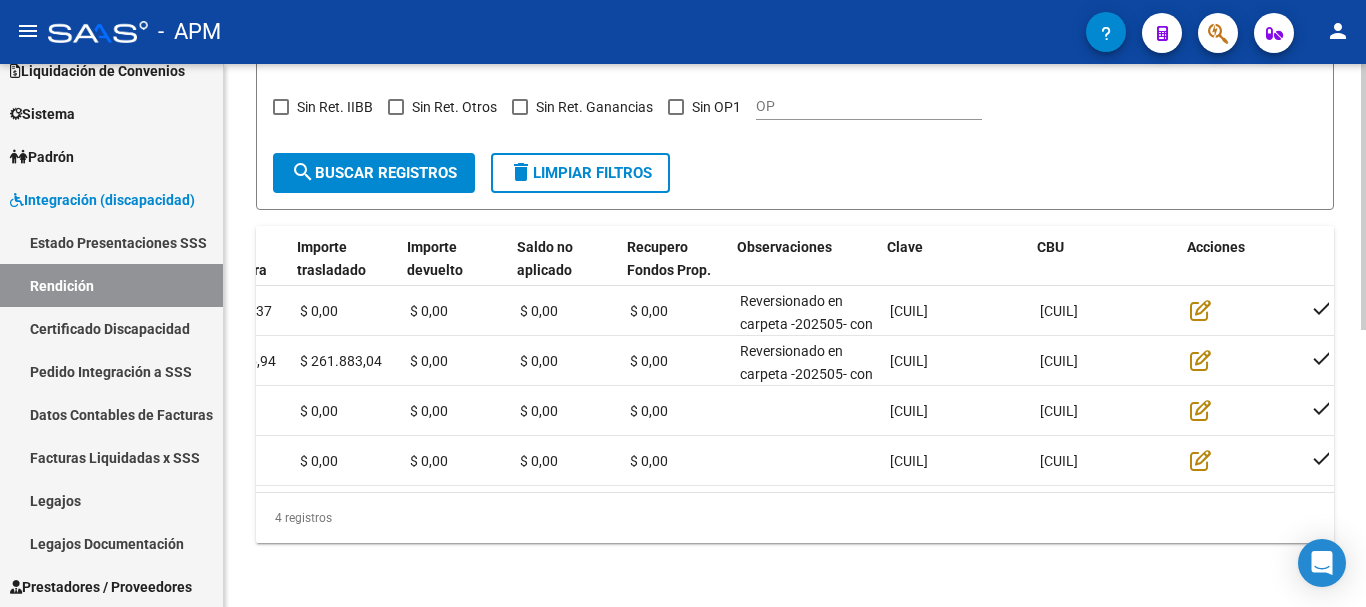 scroll, scrollTop: 0, scrollLeft: 2322, axis: horizontal 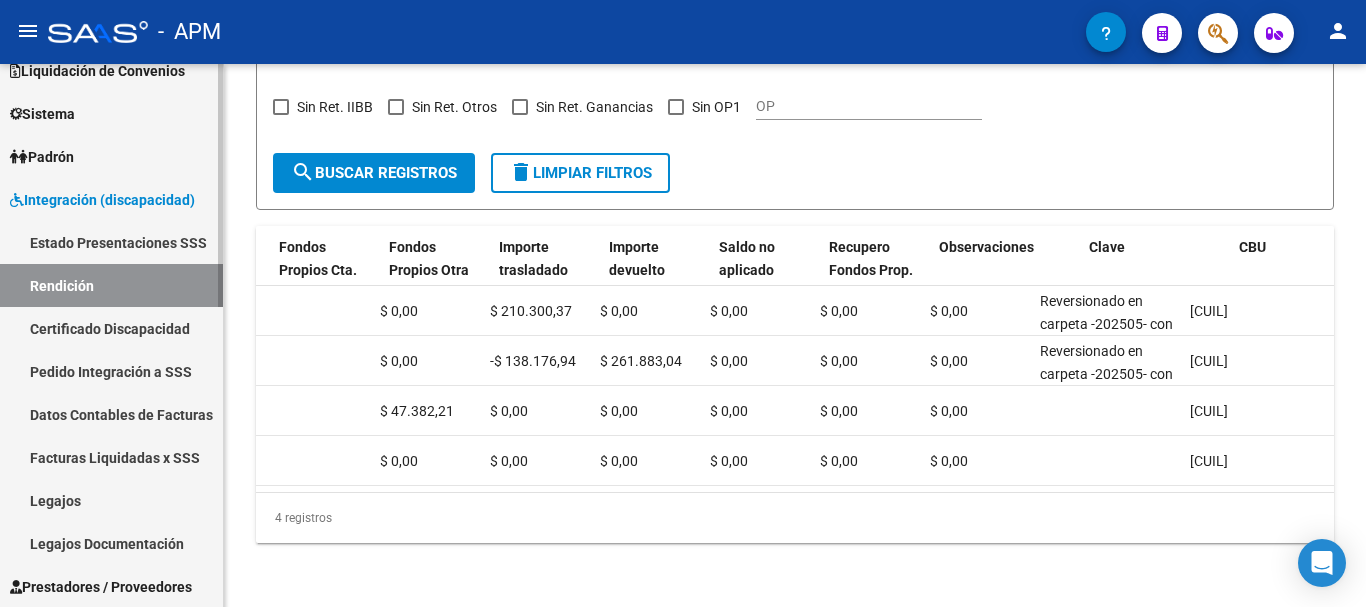 click on "4 registros" 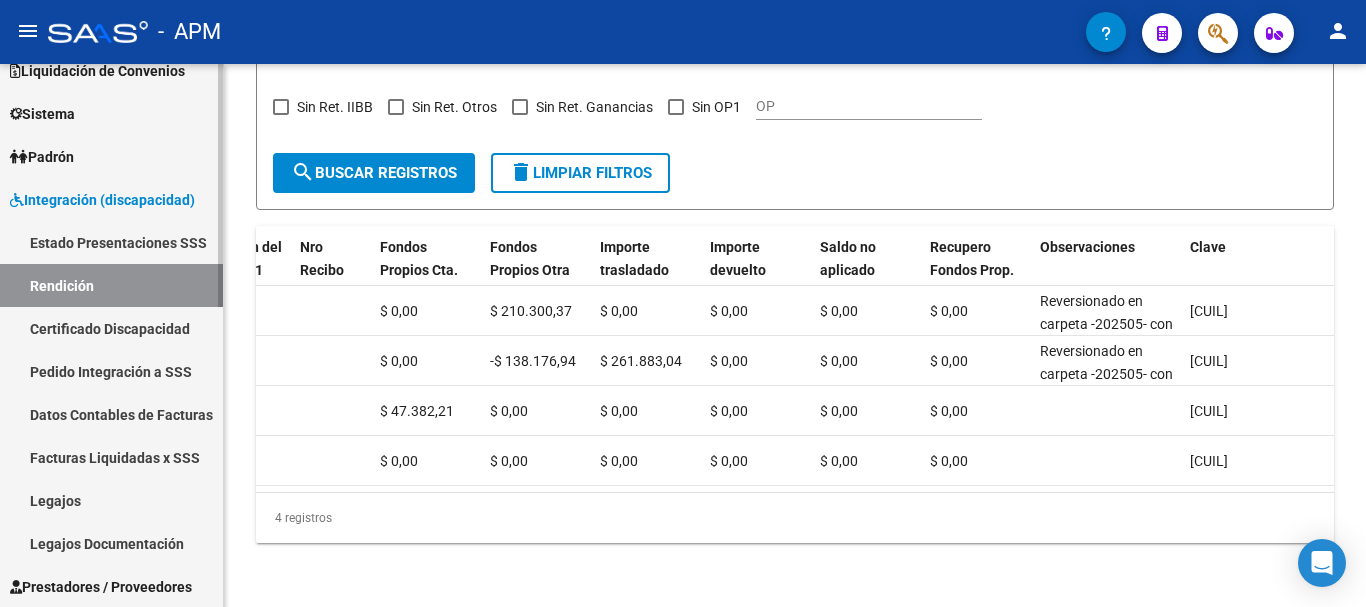 drag, startPoint x: 211, startPoint y: 535, endPoint x: 161, endPoint y: 544, distance: 50.803543 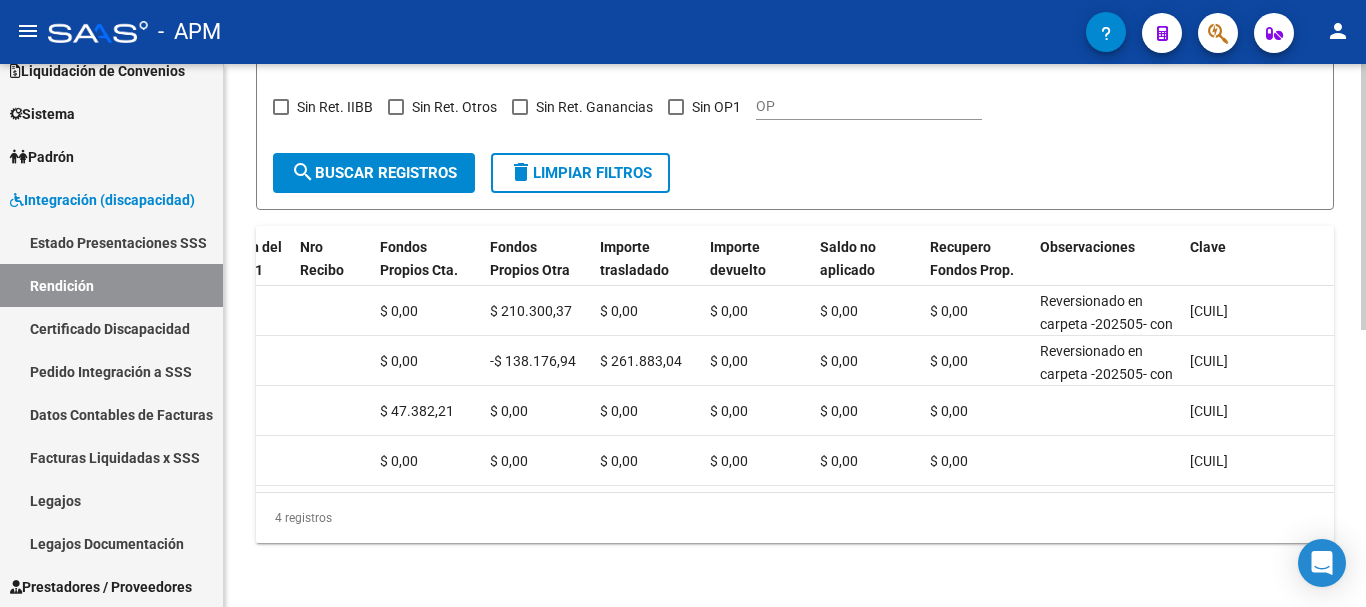 click on "4 registros" 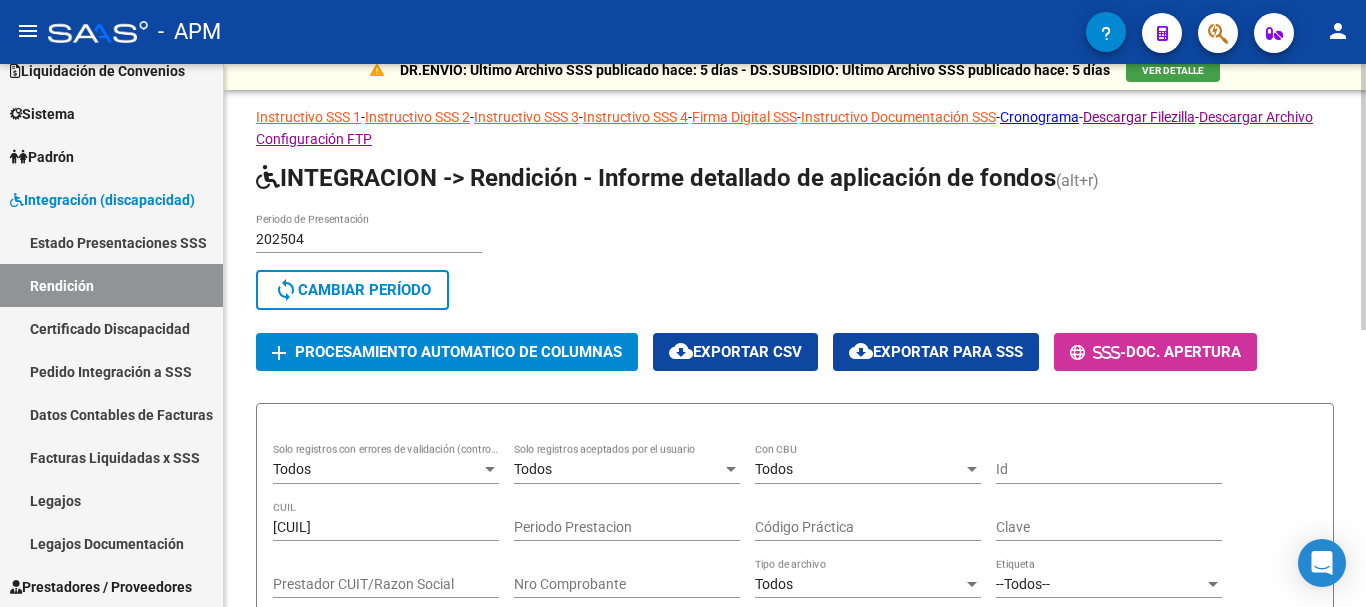 scroll, scrollTop: 0, scrollLeft: 0, axis: both 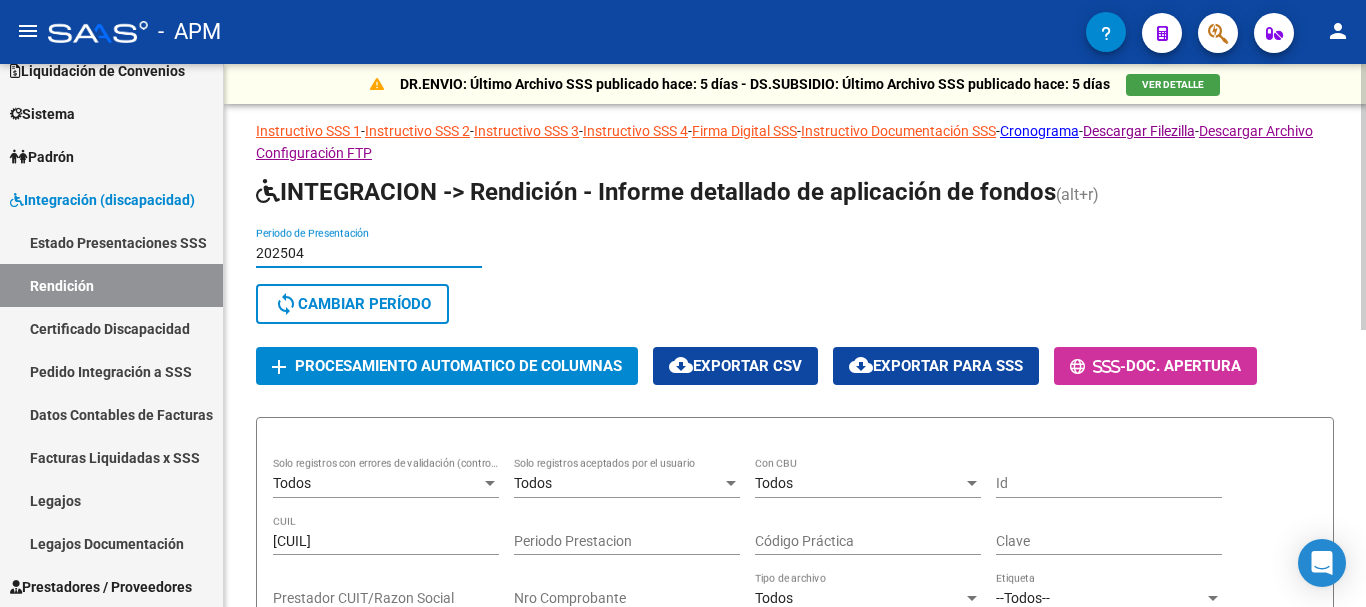 click on "202504" at bounding box center [369, 253] 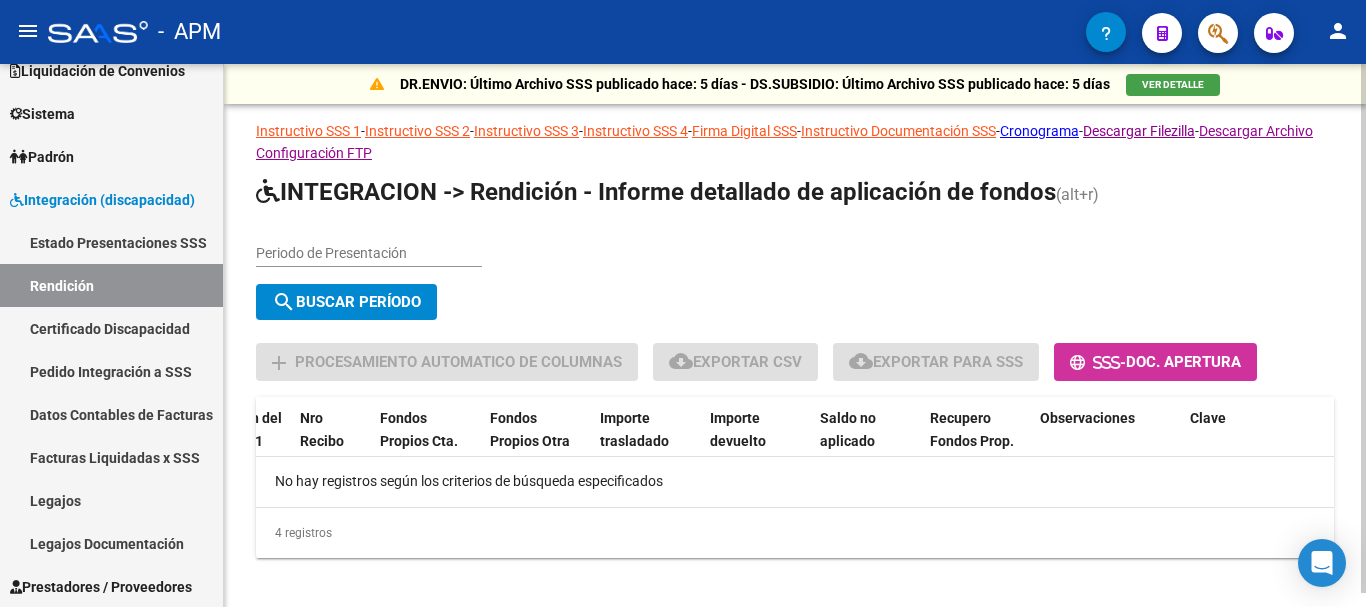 scroll, scrollTop: 0, scrollLeft: 0, axis: both 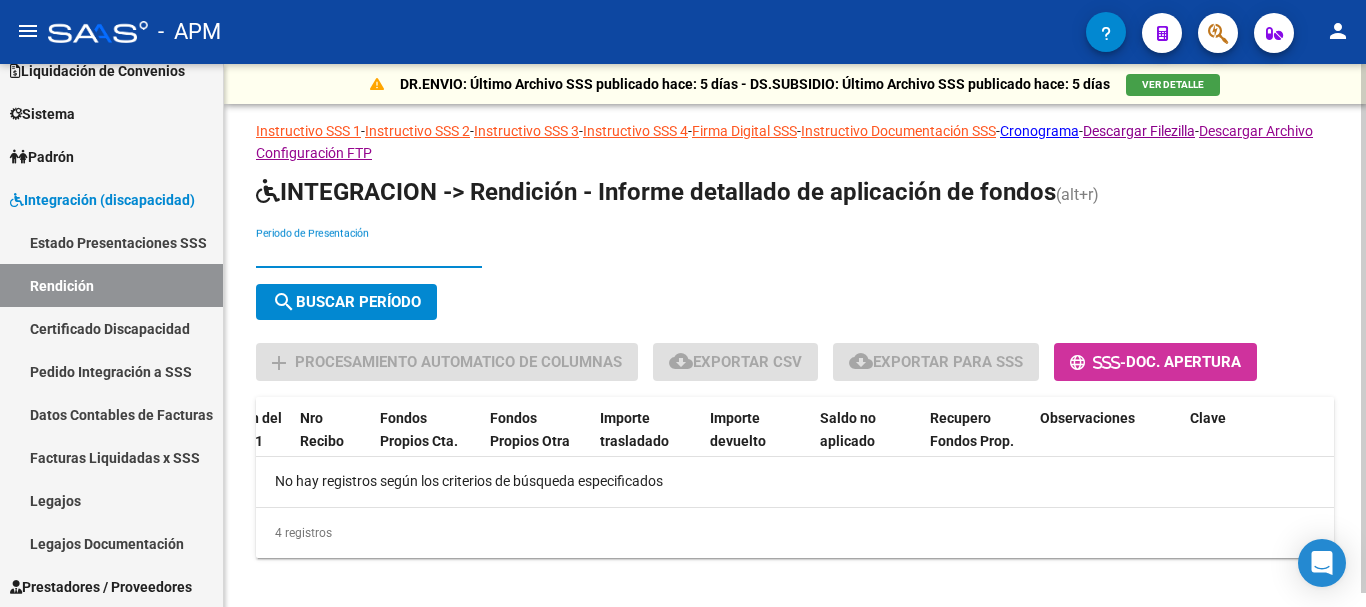 click on "Periodo de Presentación" at bounding box center [369, 253] 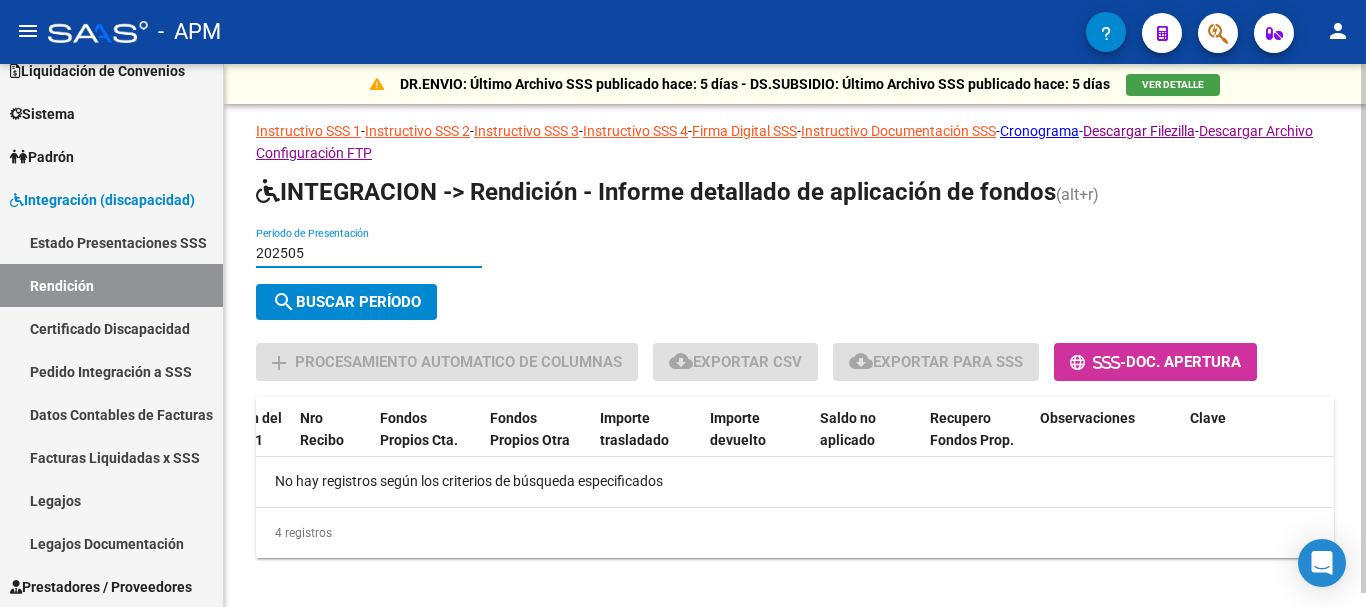 type on "202505" 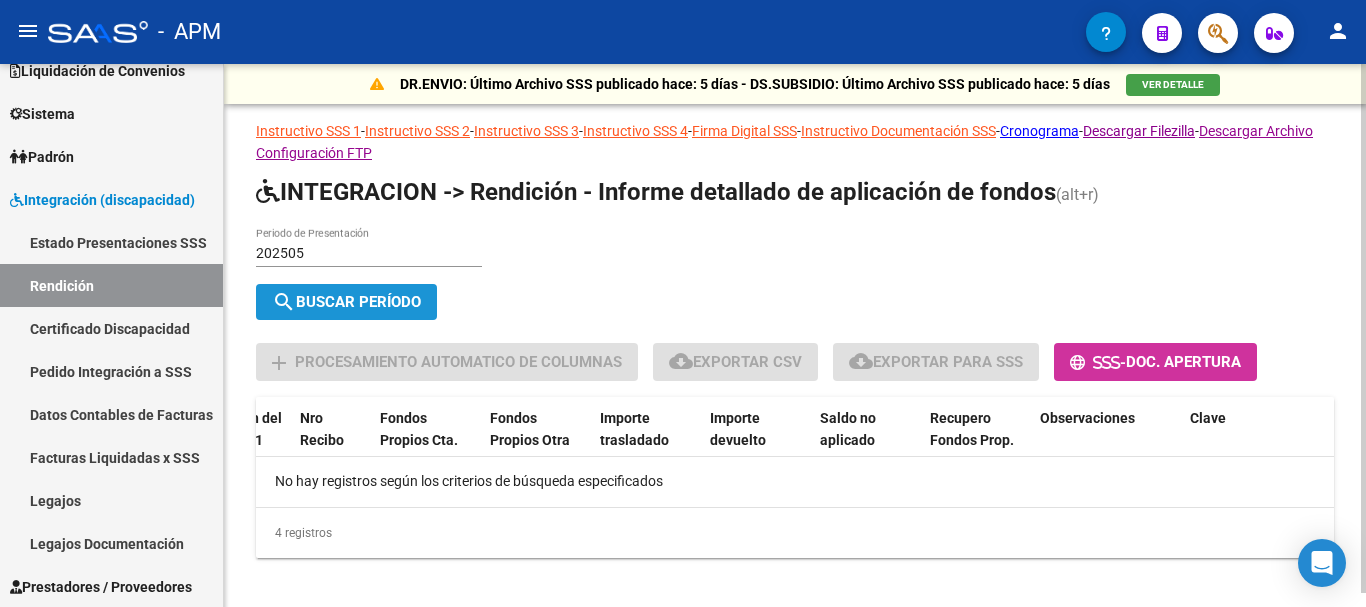 click on "search  Buscar Período" 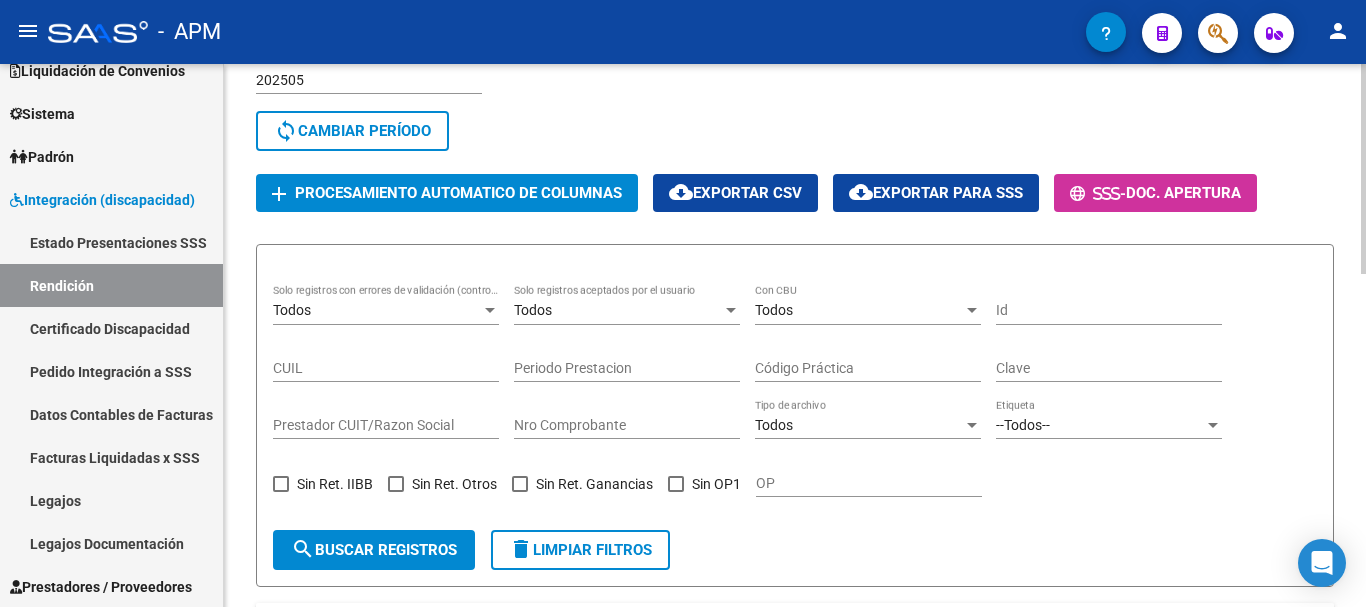 scroll, scrollTop: 0, scrollLeft: 0, axis: both 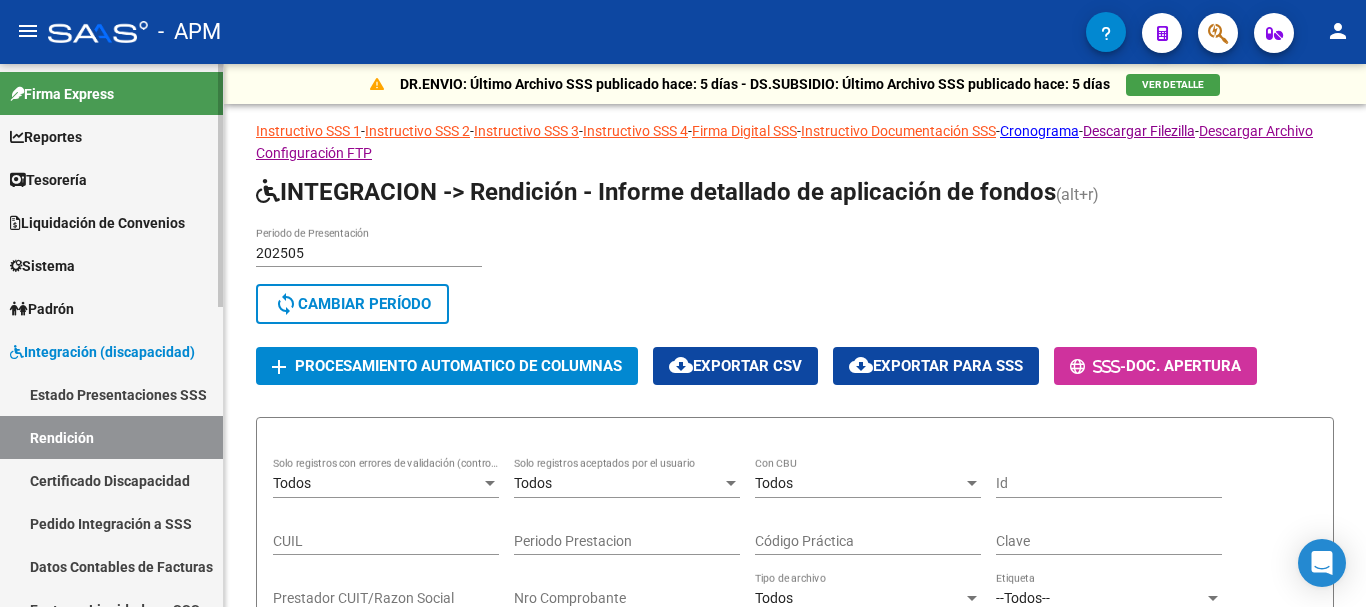 click on "Reportes" at bounding box center (46, 137) 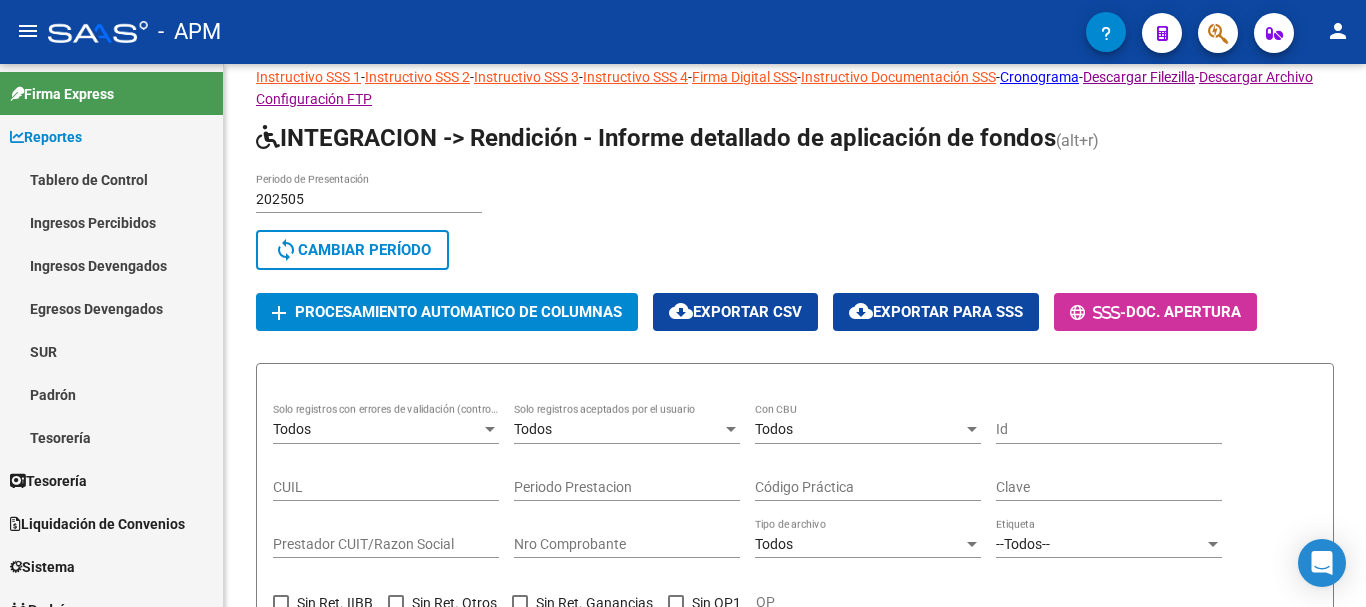 scroll, scrollTop: 0, scrollLeft: 0, axis: both 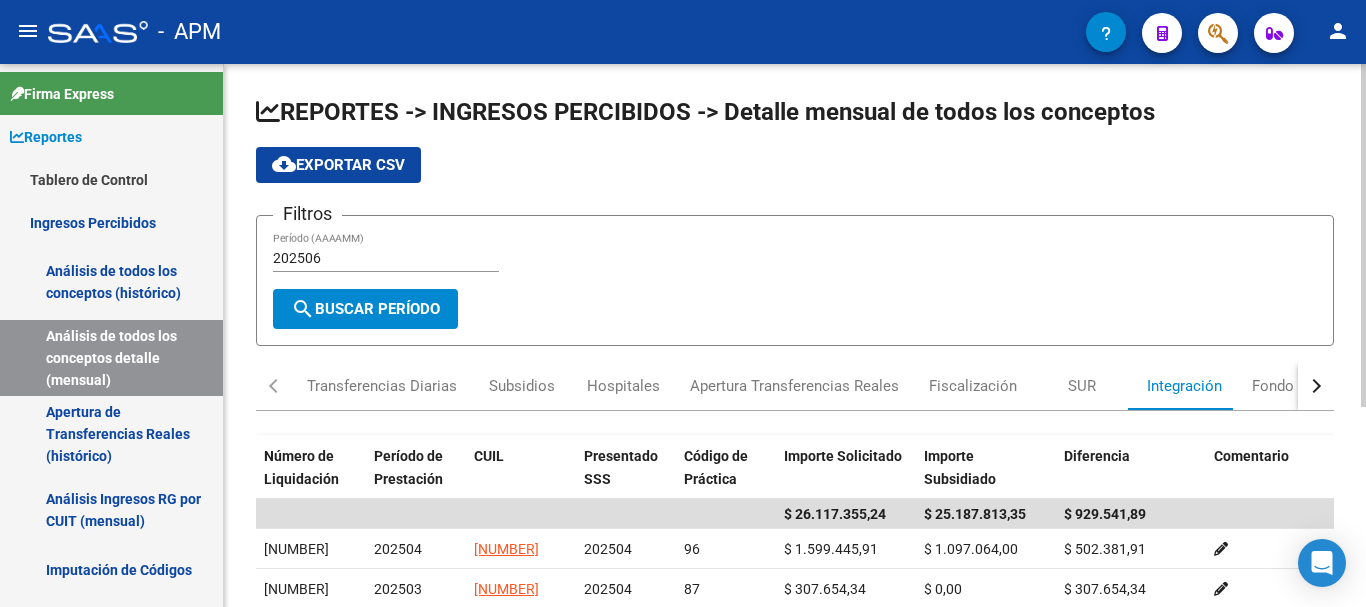 click on "202506 Período (AAAAMM)" 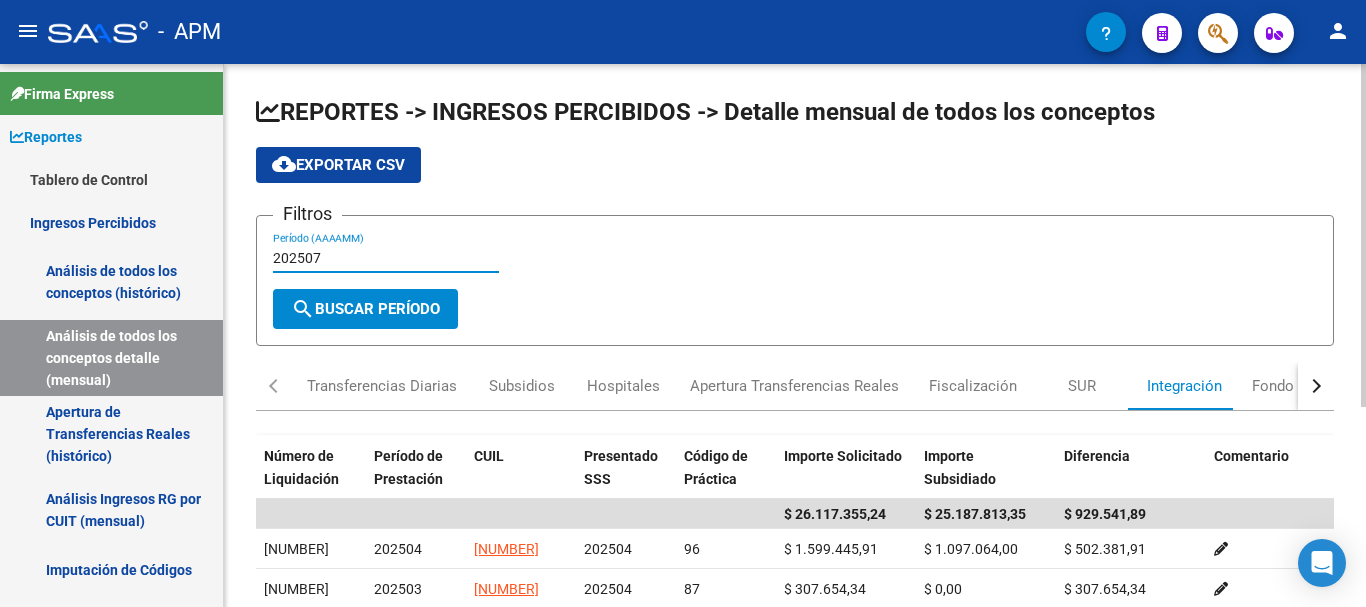 type on "202507" 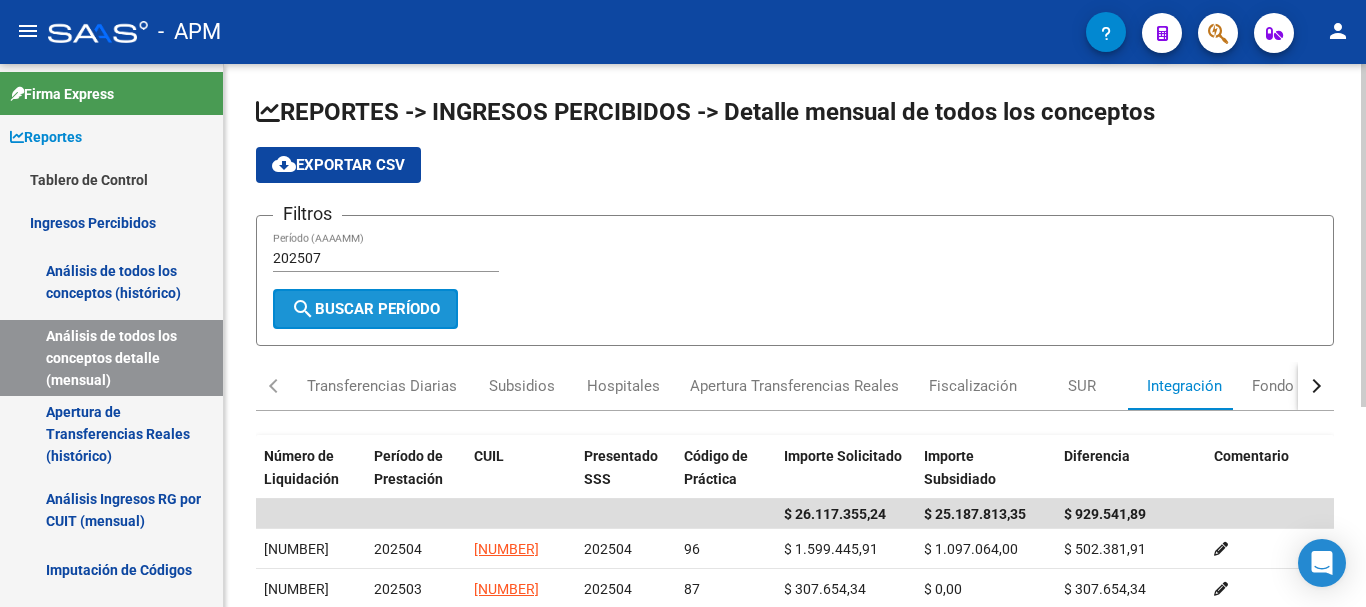 click on "search  Buscar Período" 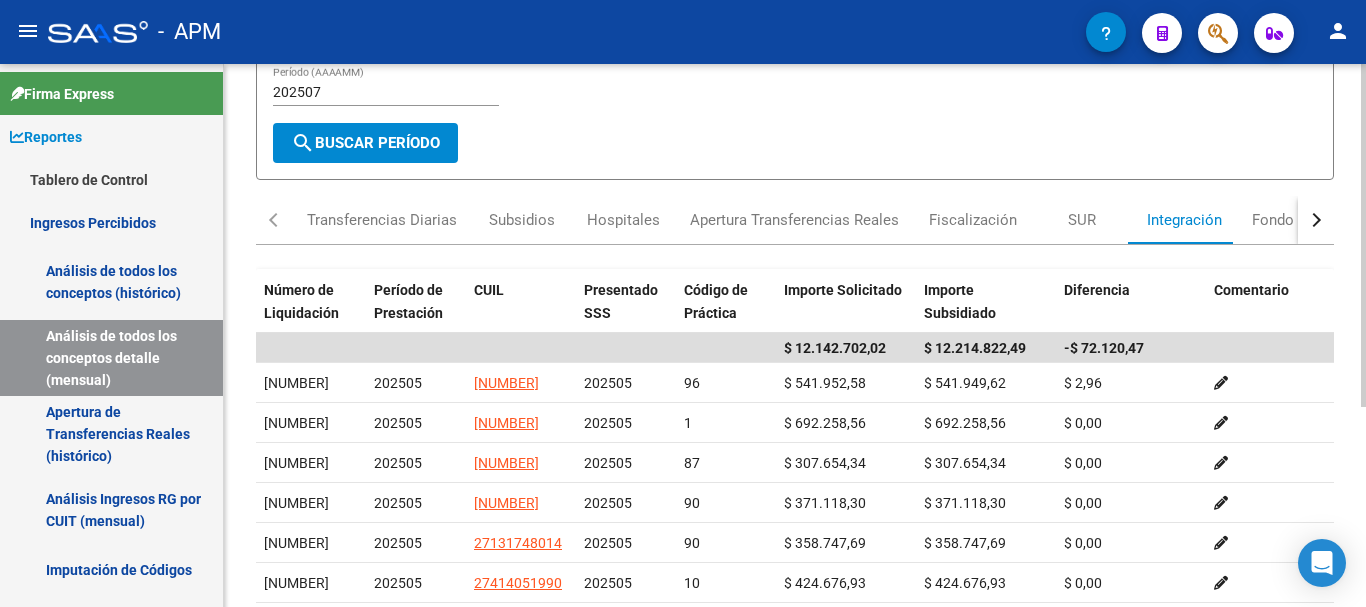 scroll, scrollTop: 200, scrollLeft: 0, axis: vertical 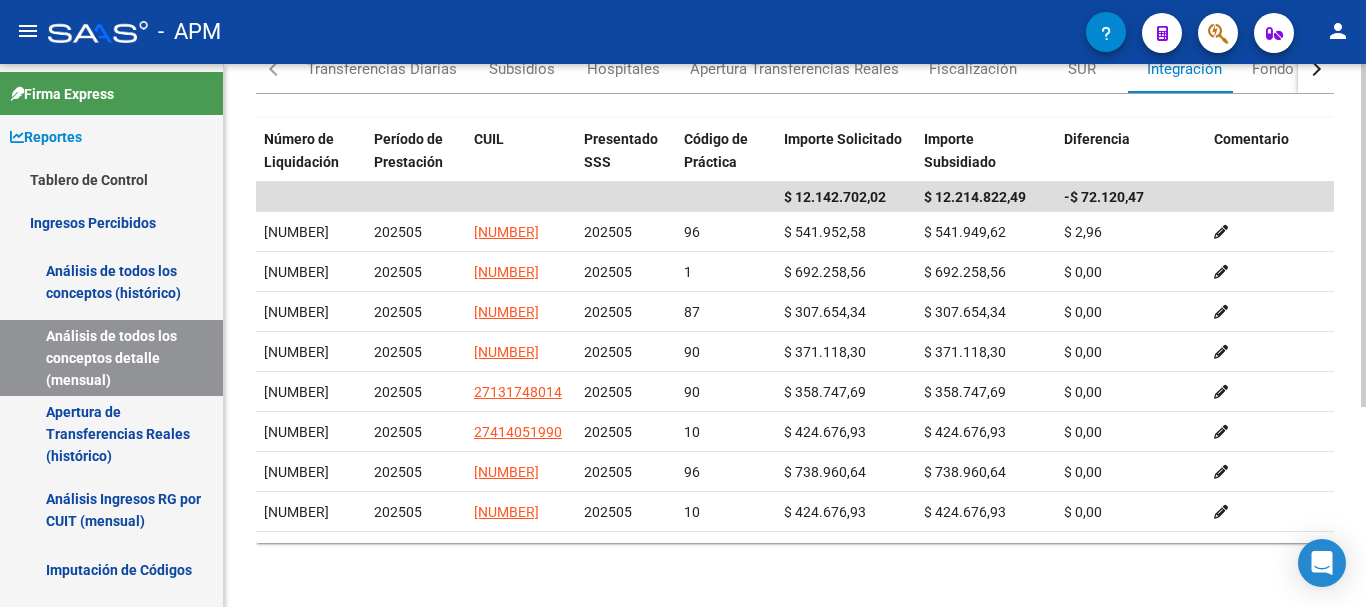 click on "REPORTES -> INGRESOS PERCIBIDOS -> Detalle mensual de todos los conceptos cloud_download  Exportar CSV  Filtros 202507 Período (AAAAMM) search  Buscar Período  Transferencias Diarias Subsidios Hospitales Apertura Transferencias Reales Fiscalización SUR Integración Fondo de Desempleo ANSES Jubilados Otros ingresos Número de Liquidación Período de Prestación CUIL Presentado SSS Código de Práctica Importe Solicitado Importe Subsidiado Diferencia Comentario $ 12.142.702,02 $ 12.214.822,49 -$ 72.120,47 59786040810 202505 23527569249 202505 96 $ 541.952,58 $ 541.949,62 $ 2,96 59786040810 202505 20305481484 202505 1 $ 692.258,56 $ 692.258,56 $ 0,00 59786040810 202505 23527569249 202505 87 $ 307.654,34 $ 307.654,34 $ 0,00 59786040810 202505 23527569249 202505 90 $ 371.118,30 $ 371.118,30 $ 0,00 59786040810 202505 27131748014 202505 90 $ 358.747,69 $ 358.747,69 $ 0,00 59786040810 202505 27414051990 202505 10 $ 424.676,93 $ 424.676,93 $ 0,00 59786040810 202505 20305481484 202505 96 10 96" 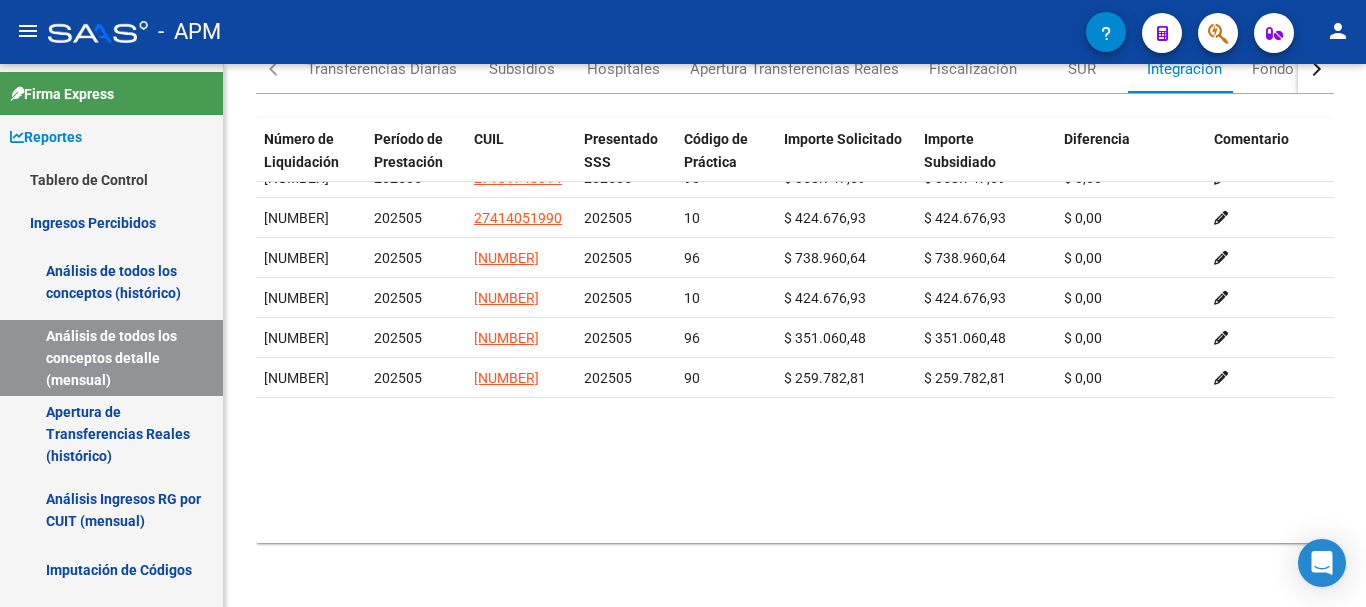 scroll, scrollTop: 0, scrollLeft: 0, axis: both 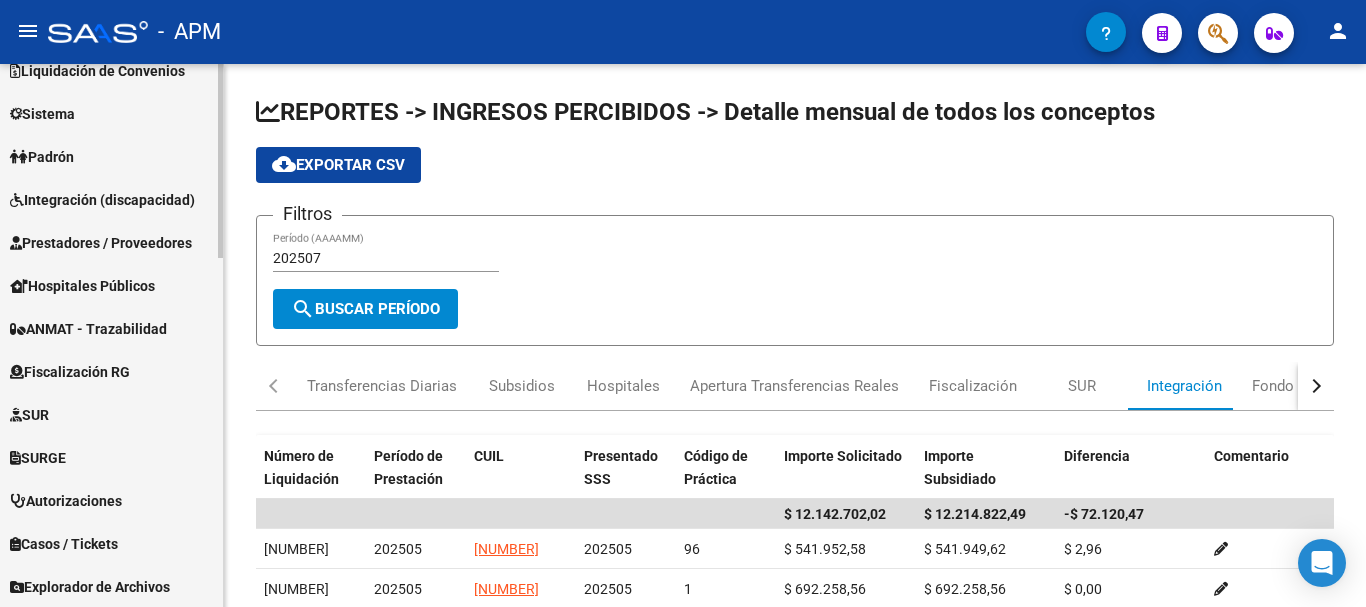 click on "Integración (discapacidad)" at bounding box center [111, 199] 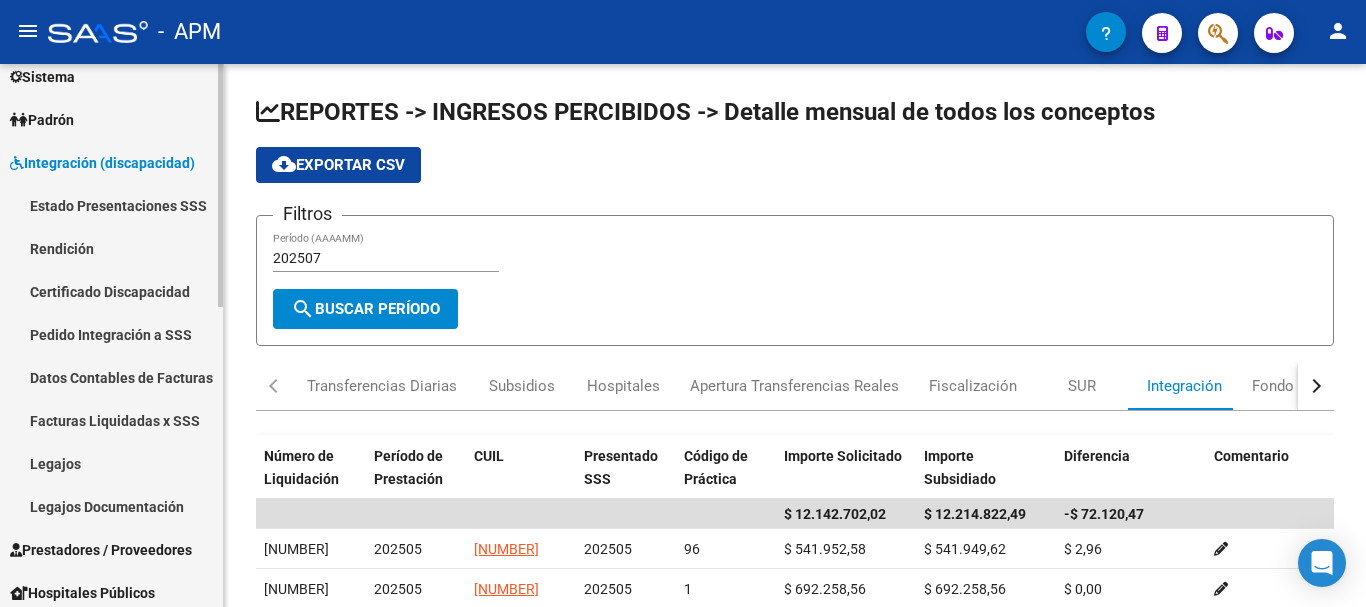 scroll, scrollTop: 152, scrollLeft: 0, axis: vertical 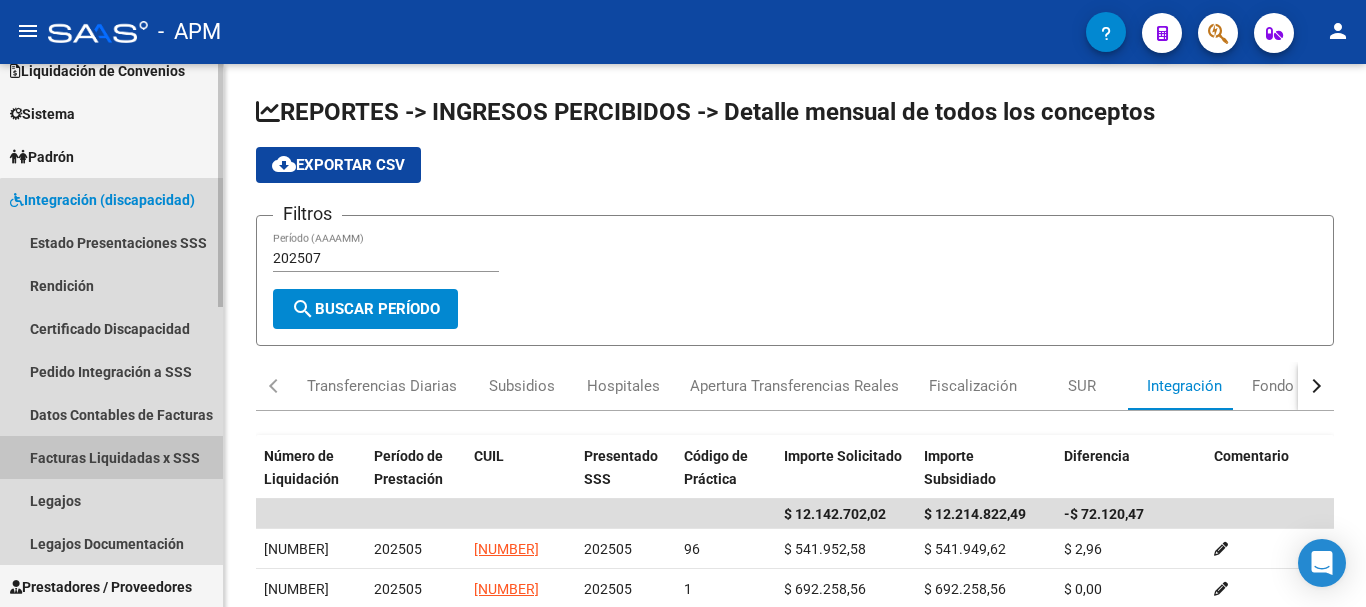 click on "Facturas Liquidadas x SSS" at bounding box center (111, 457) 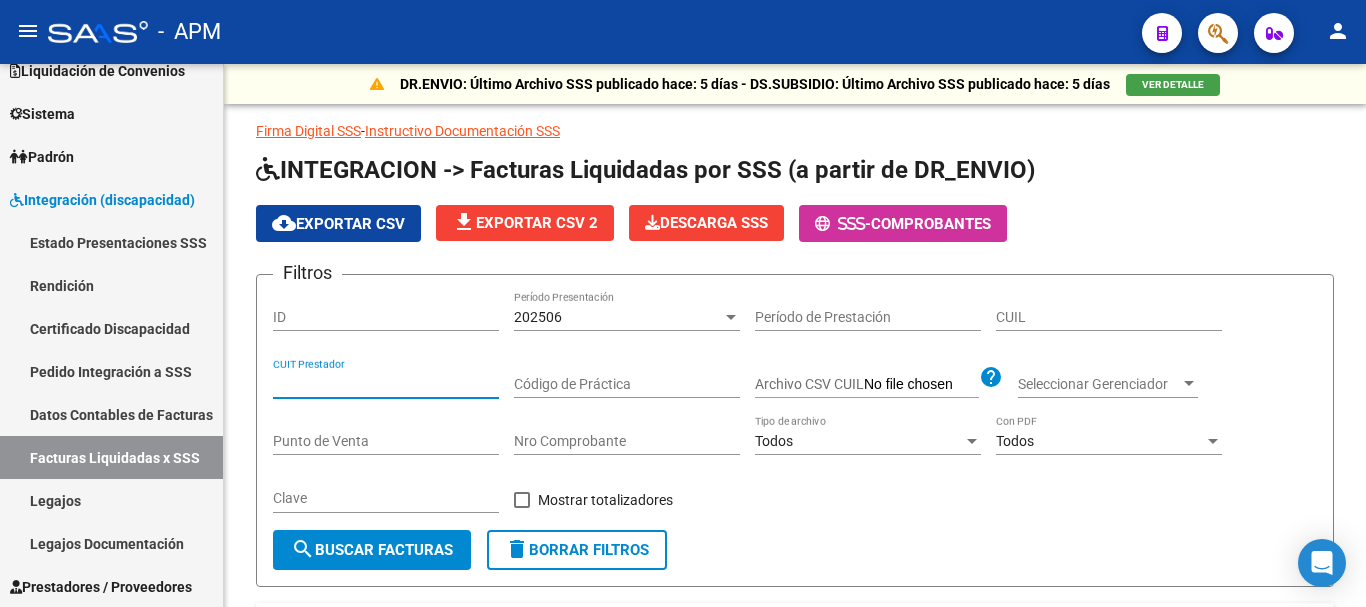 paste on "27-26020010-6" 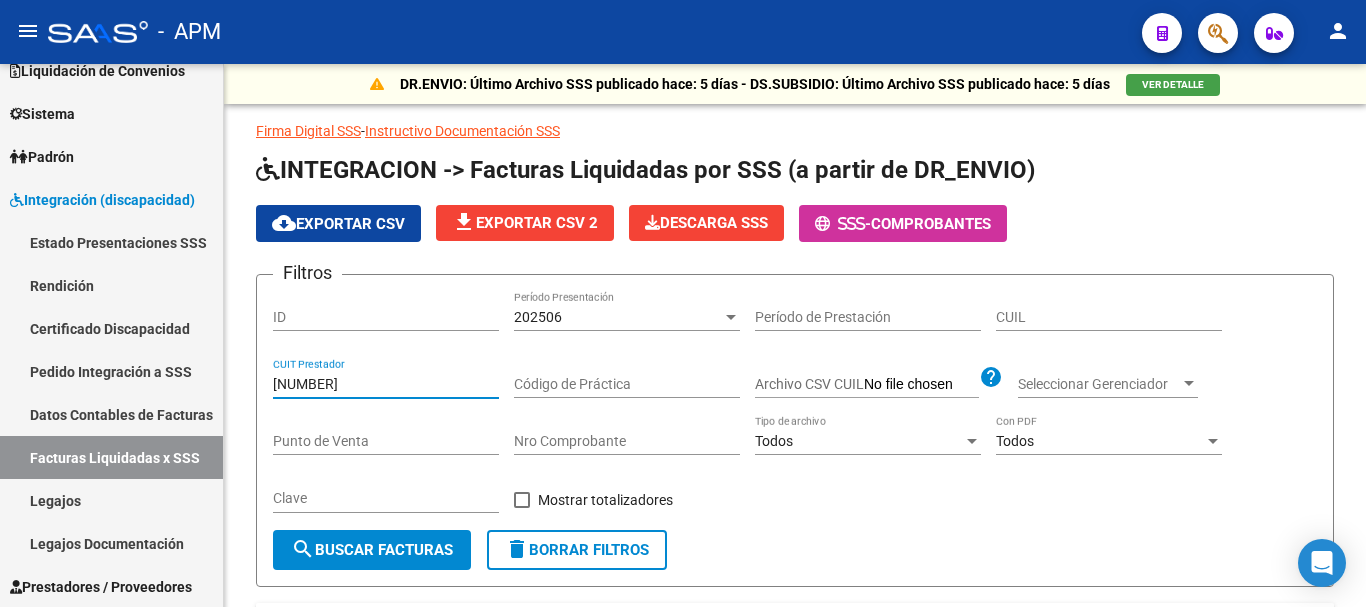 type on "27-26020010-6" 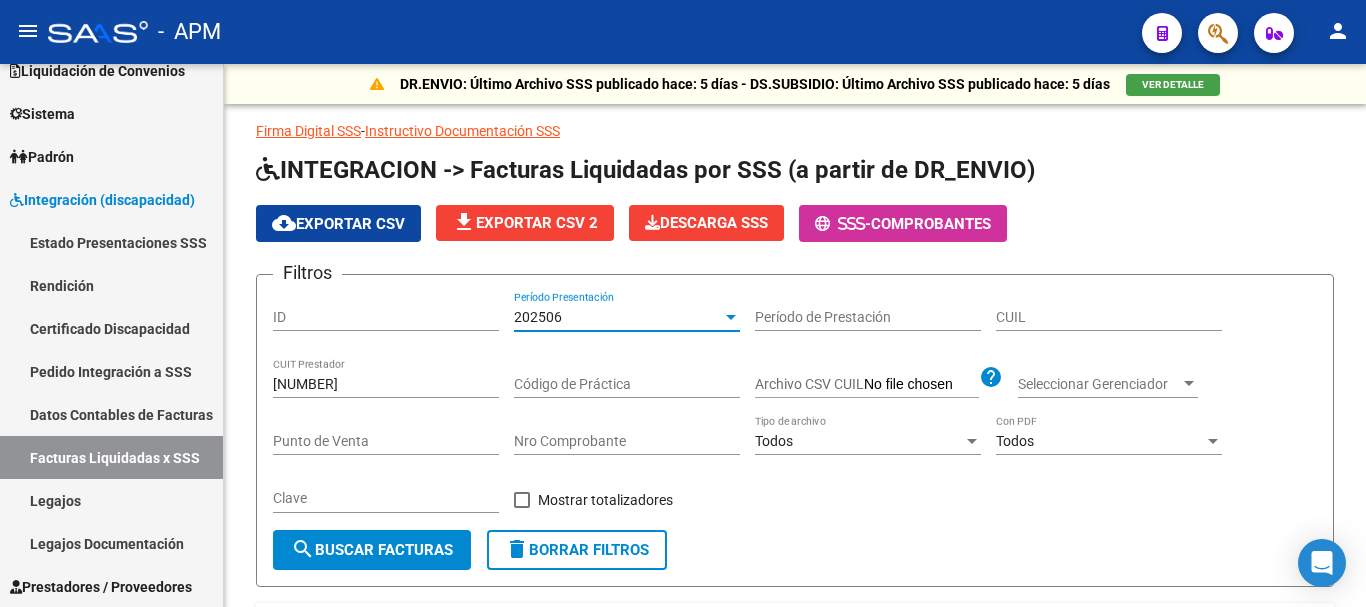 click at bounding box center [731, 317] 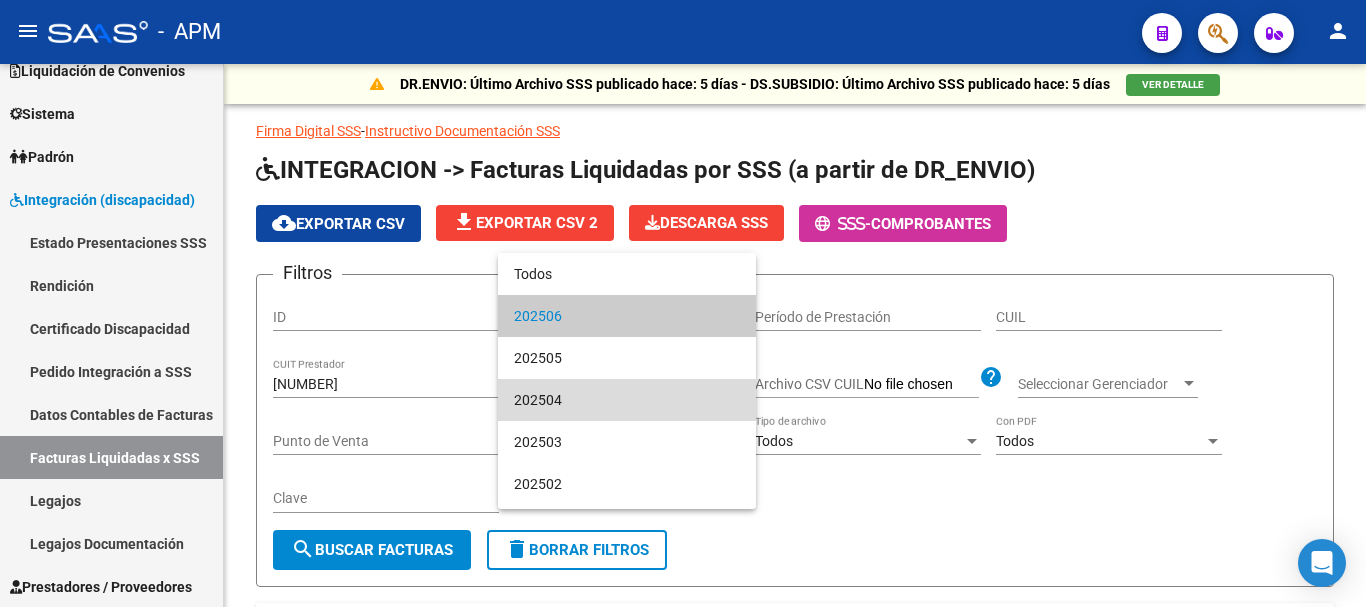 click on "202504" at bounding box center [627, 400] 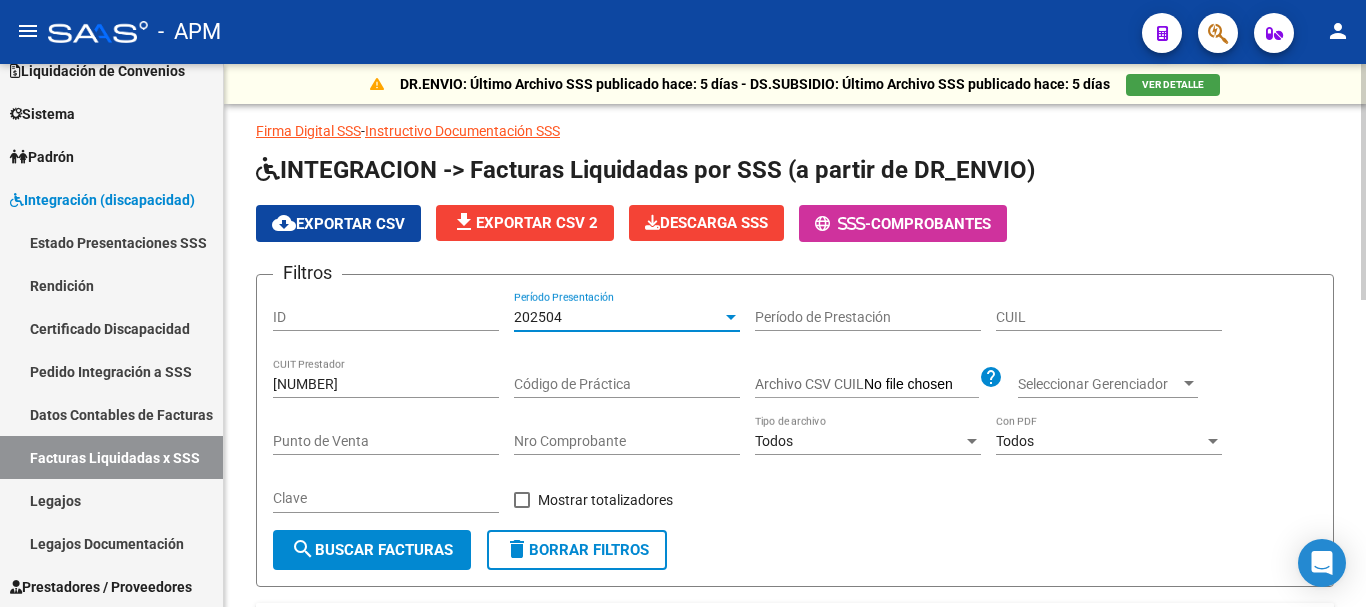 click on "search  Buscar Facturas" 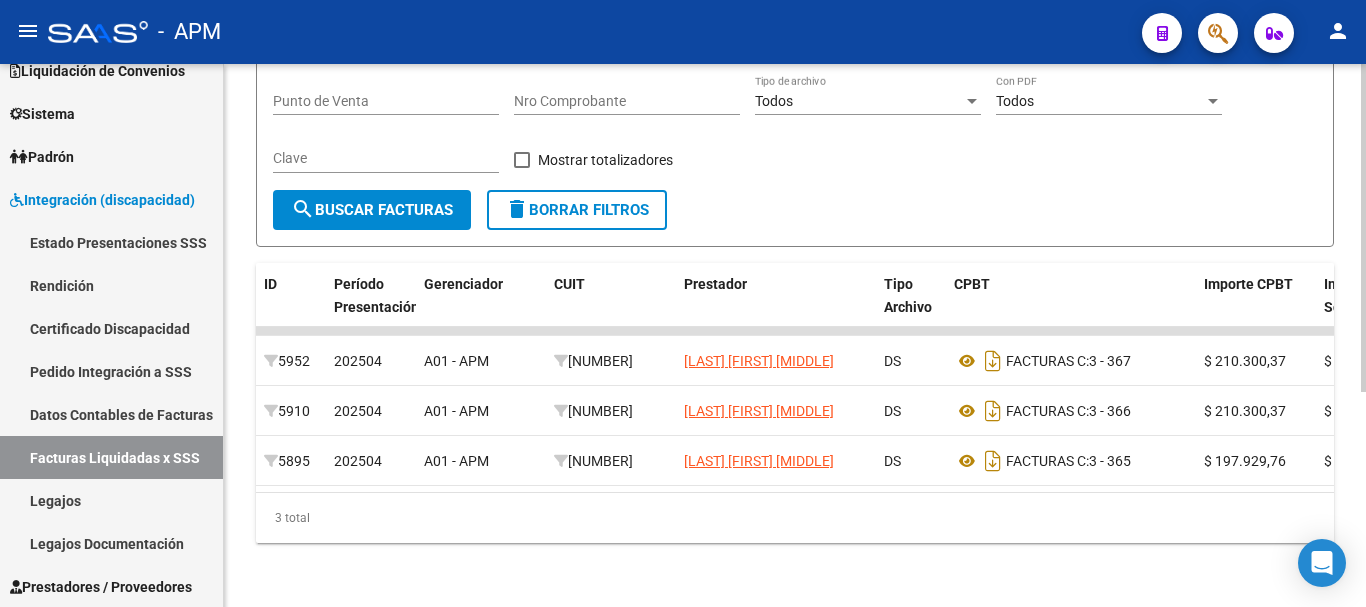 scroll, scrollTop: 356, scrollLeft: 0, axis: vertical 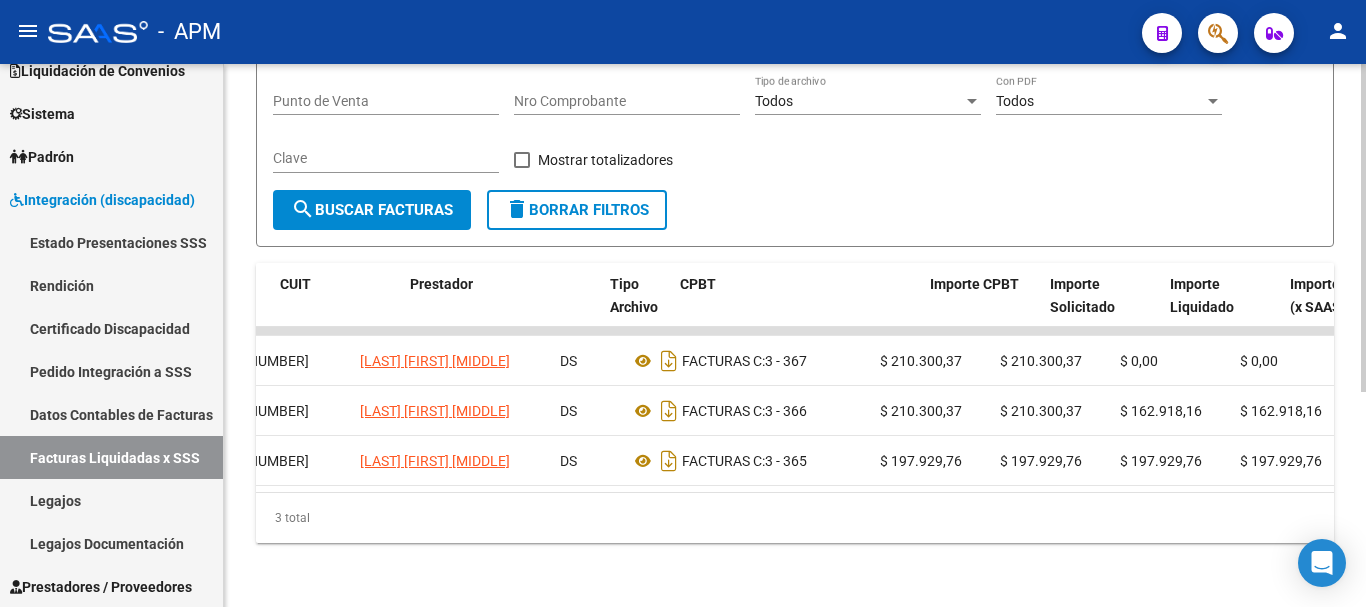 click on "3 total" 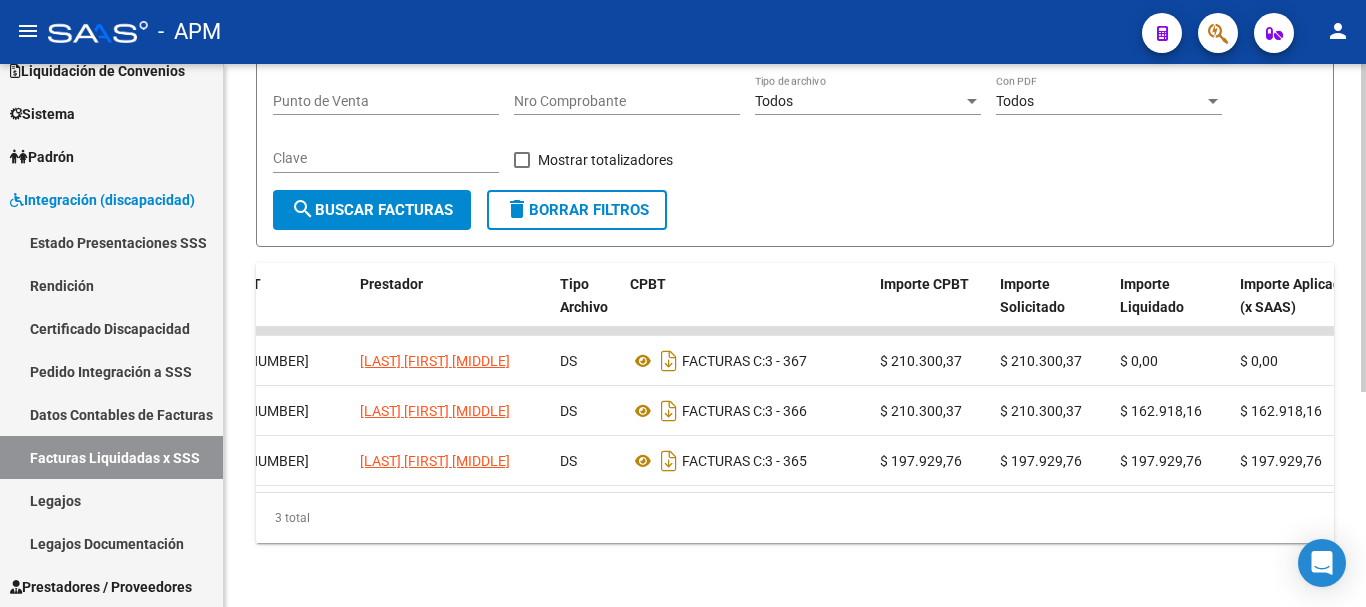 click on "3 total" 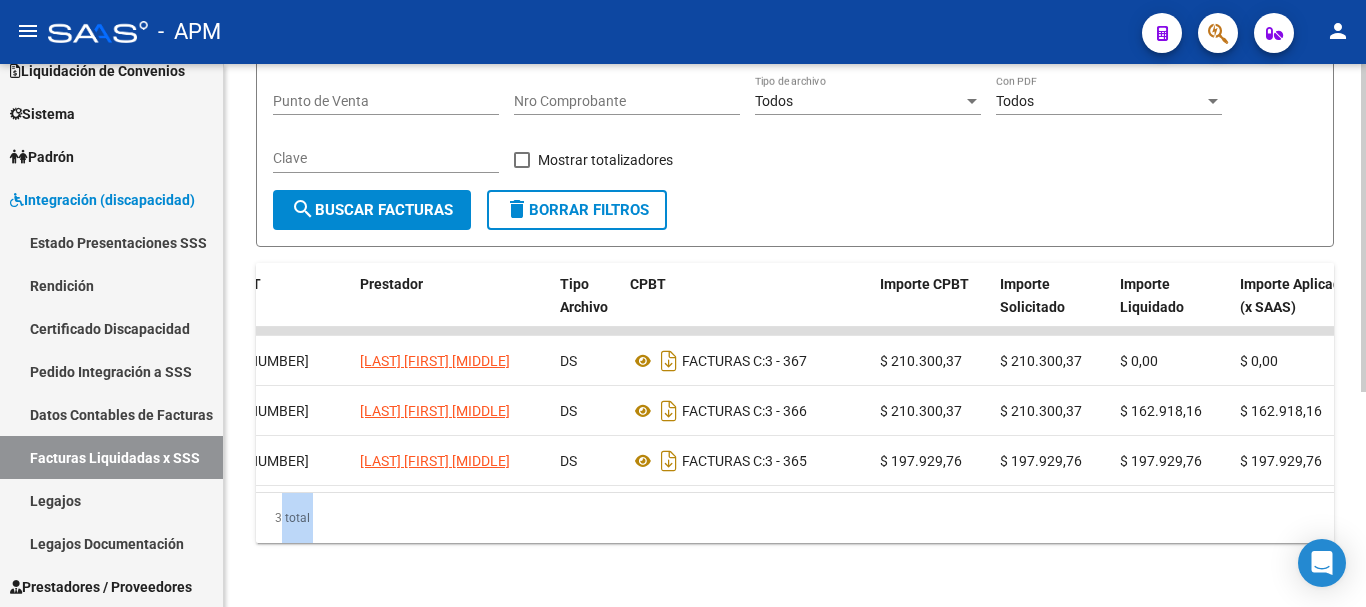 click on "3 total" 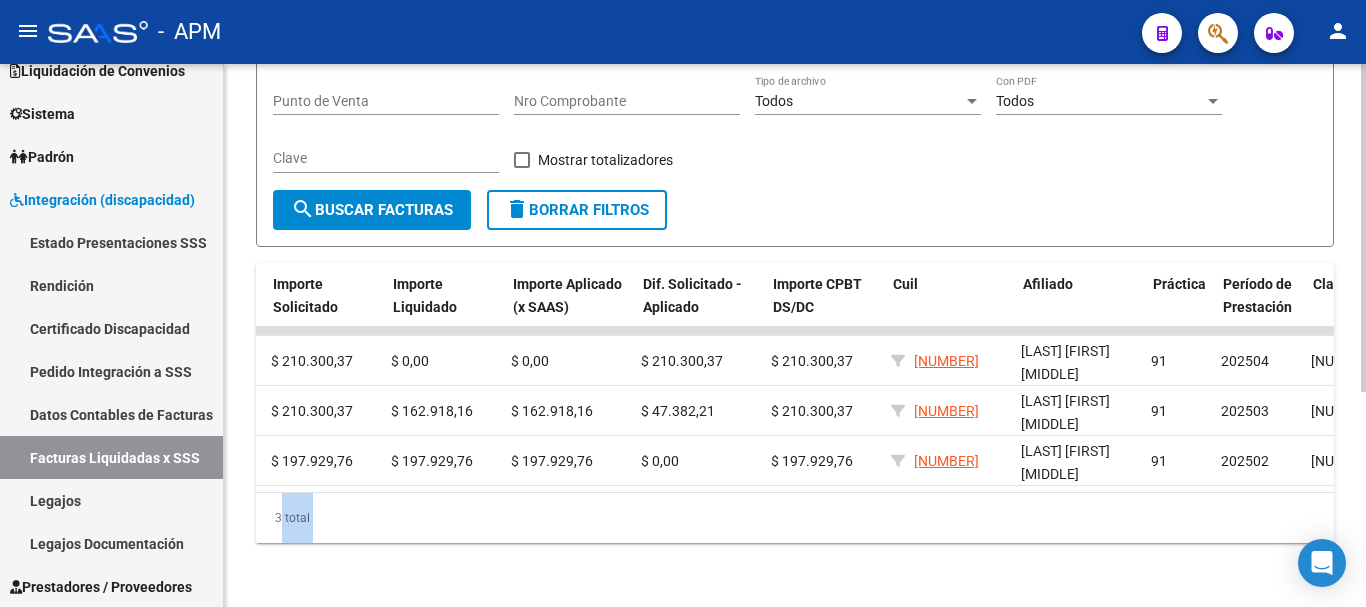 scroll, scrollTop: 0, scrollLeft: 1049, axis: horizontal 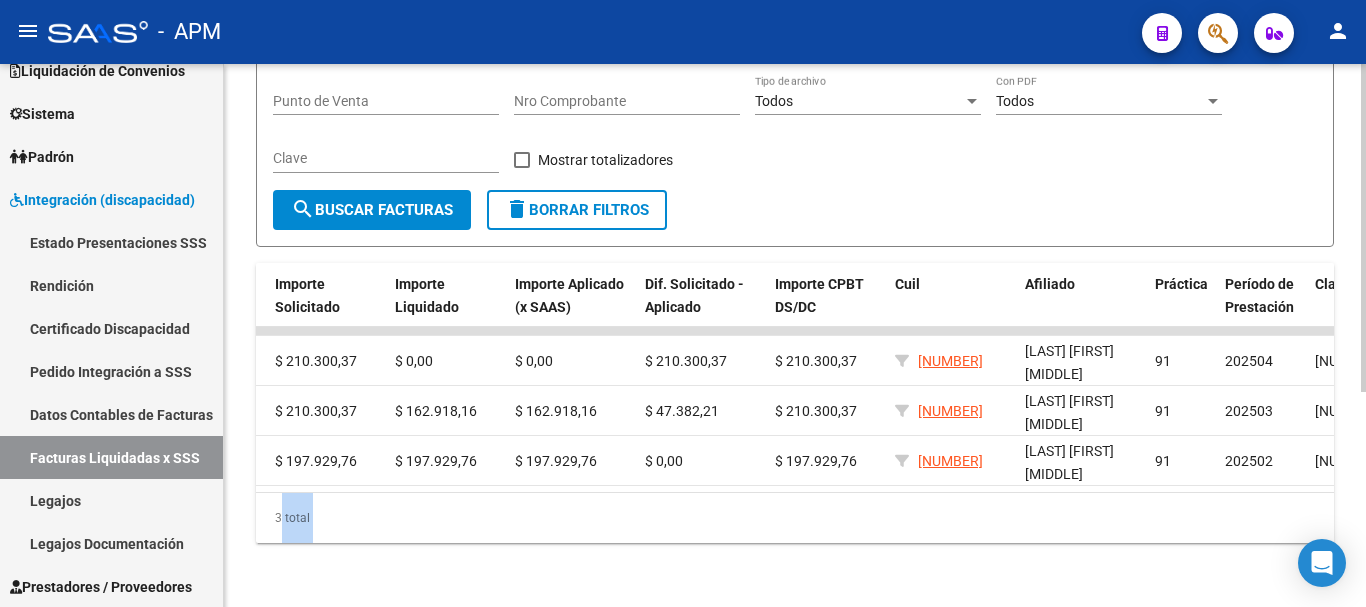 click on "DR.ENVIO: Último Archivo SSS publicado hace: 5 días - DS.SUBSIDIO: Último Archivo SSS publicado hace: 5 días  VER DETALLE  Firma Digital SSS  -  Instructivo Documentación SSS  INTEGRACION -> Facturas Liquidadas por SSS (a partir de DR_ENVIO) cloud_download  Exportar CSV  file_download  Exportar CSV 2
Descarga SSS
-  Comprobantes Filtros ID 202504 Período Presentación Período de Prestación CUIL 27-26020010-6 CUIT Prestador Código de Práctica Archivo CSV CUIL help Seleccionar Gerenciador Seleccionar Gerenciador Punto de Venta Nro Comprobante Todos Tipo de archivo Todos Con PDF Clave   Mostrar totalizadores  search  Buscar Facturas  delete  Borrar Filtros  ID Período Presentación Gerenciador CUIT Prestador Tipo Archivo CPBT Importe CPBT Importe Solicitado Importe Liquidado Importe Aplicado (x SAAS) Dif. Solicitado - Aplicado Importe CPBT DS/DC Cuil Afiliado Práctica Período de Prestación Clave    5952  202504 A01 - APM    27260200106  LANDRIEL PATRICIA MONICA DS FACTURAS C:   $ 0,00" 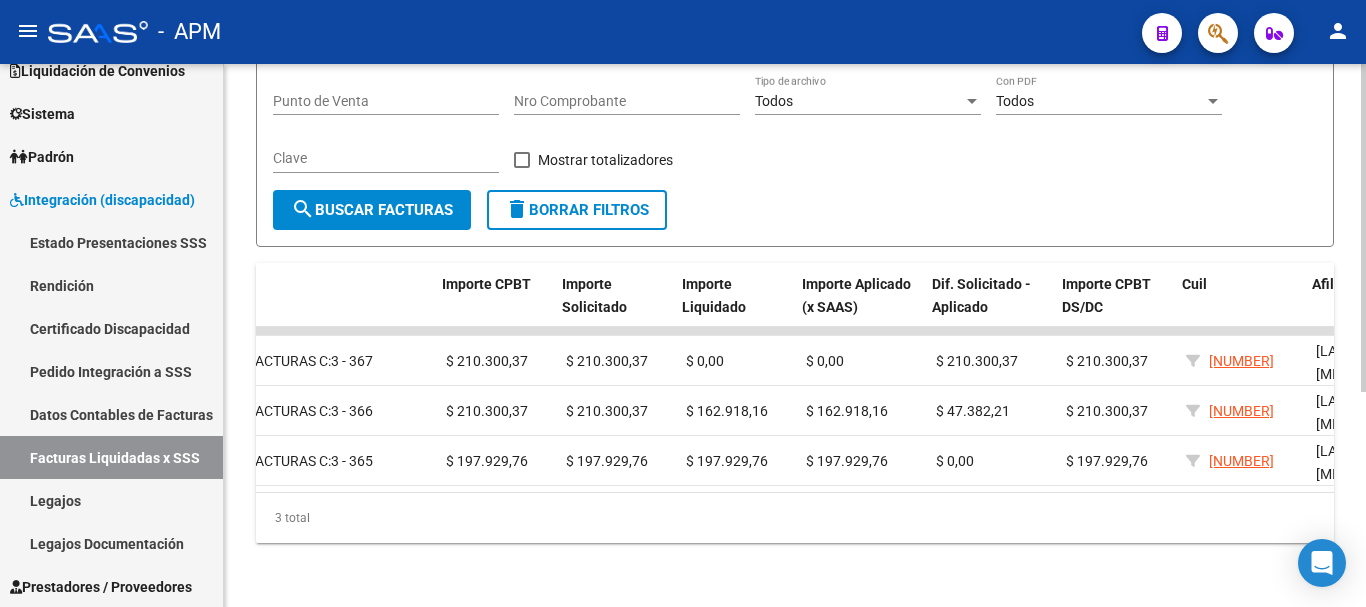 scroll, scrollTop: 0, scrollLeft: 762, axis: horizontal 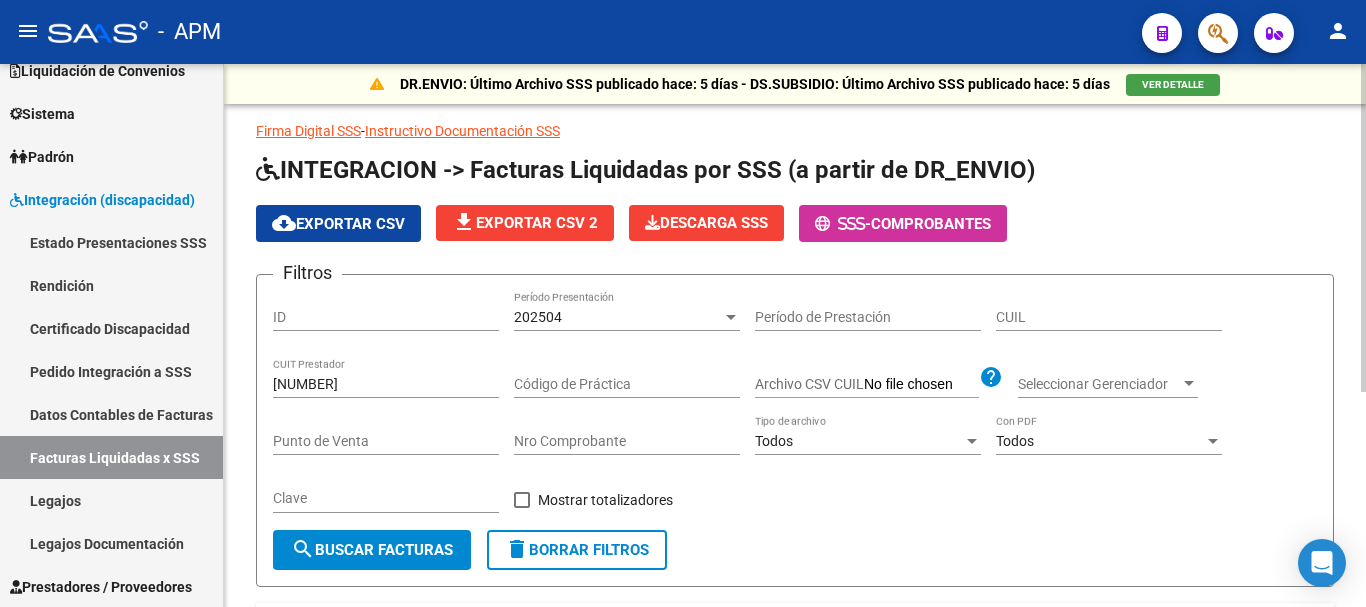 click on "202504" at bounding box center [618, 317] 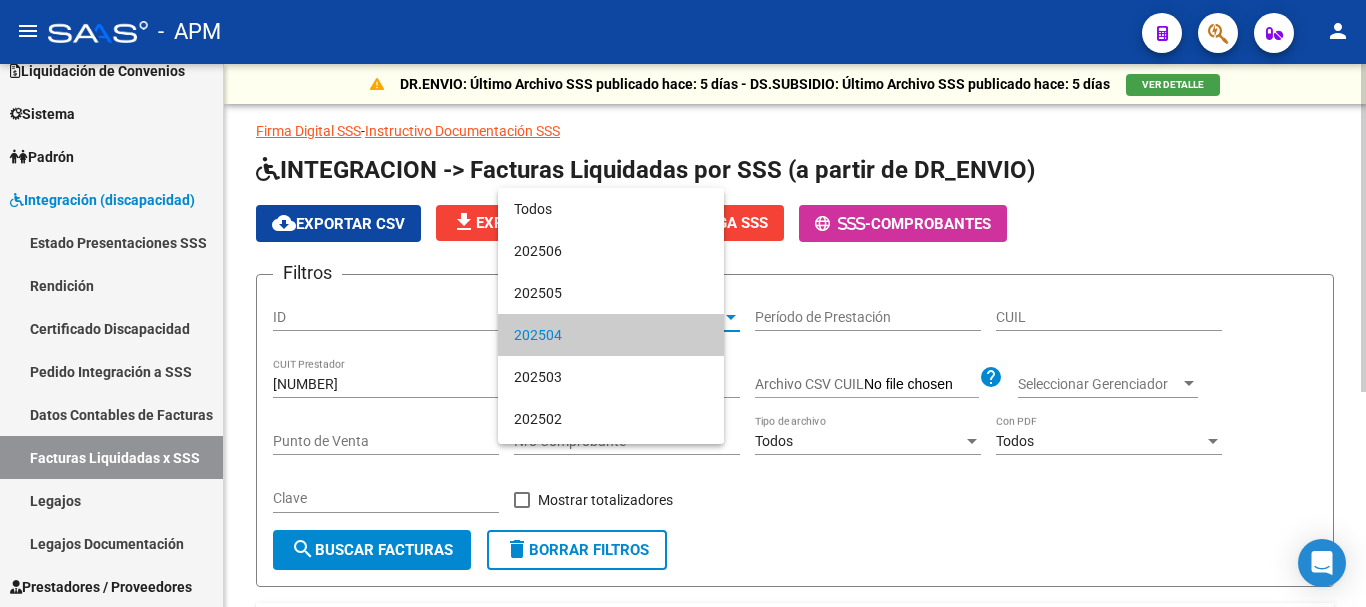 scroll, scrollTop: 19, scrollLeft: 0, axis: vertical 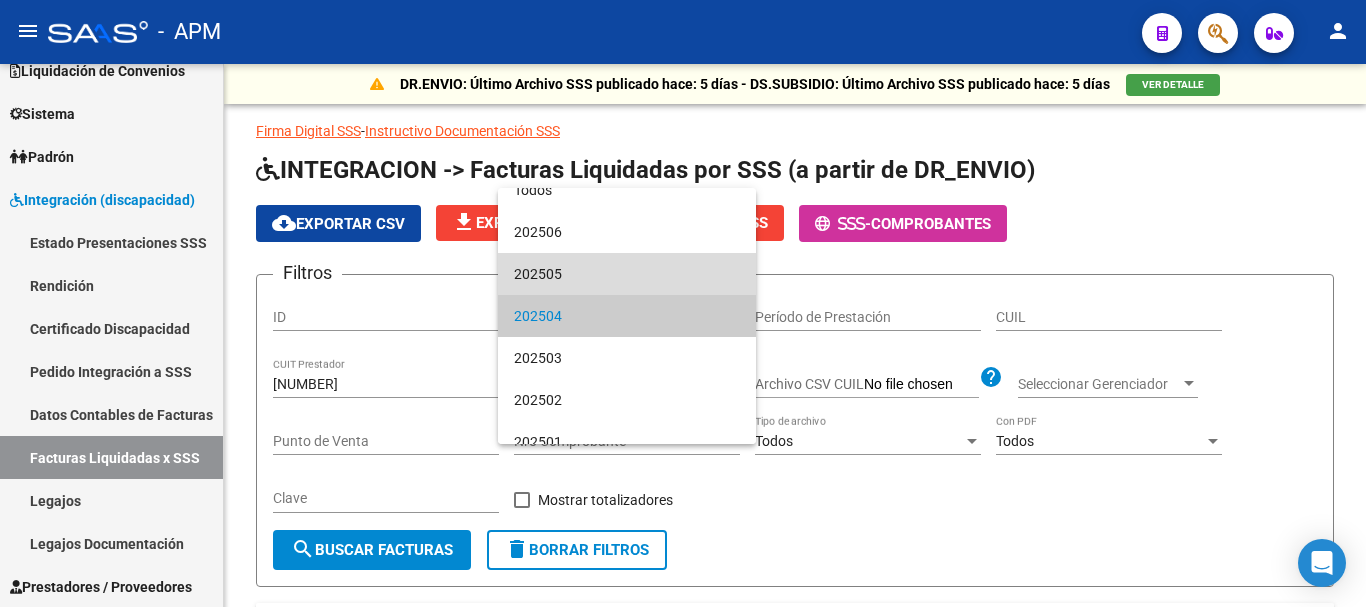 click on "202505" at bounding box center (627, 274) 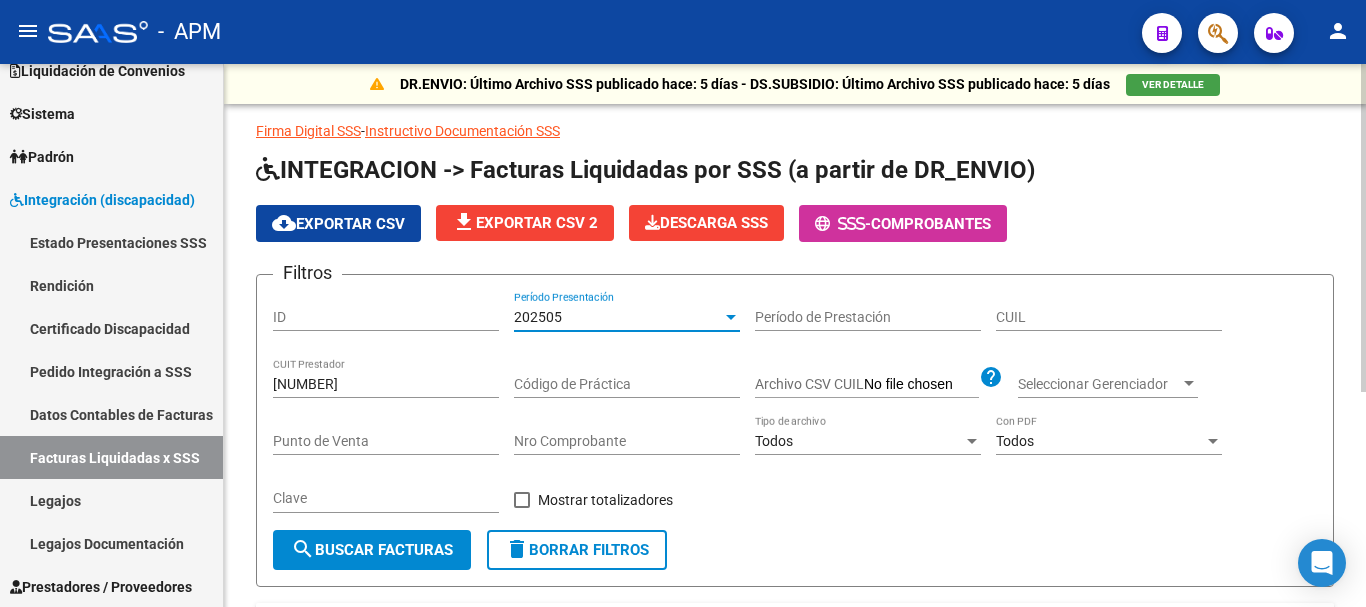 click on "search  Buscar Facturas" 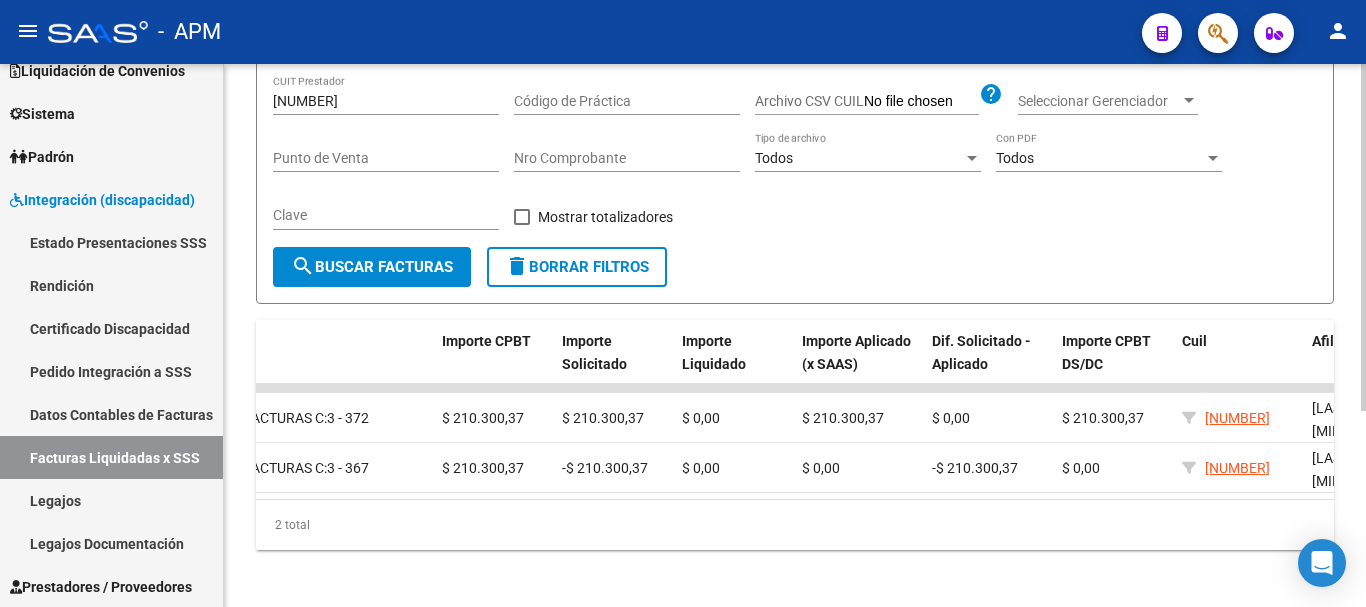 scroll, scrollTop: 306, scrollLeft: 0, axis: vertical 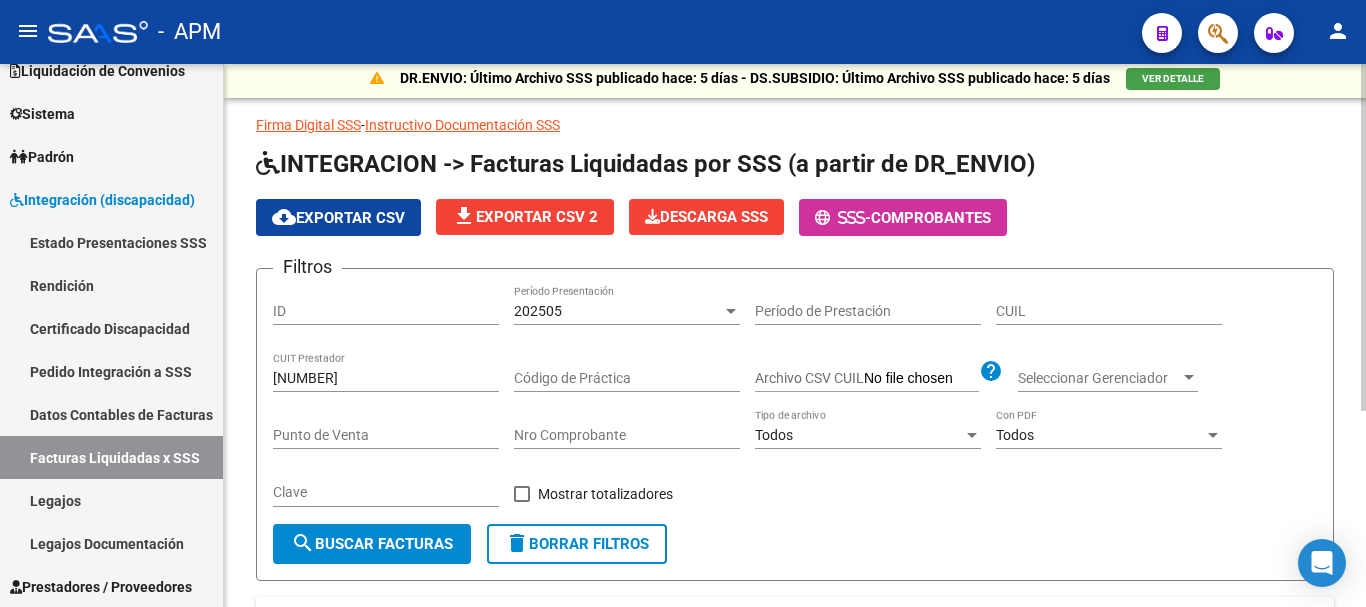 click on "202505" at bounding box center [618, 311] 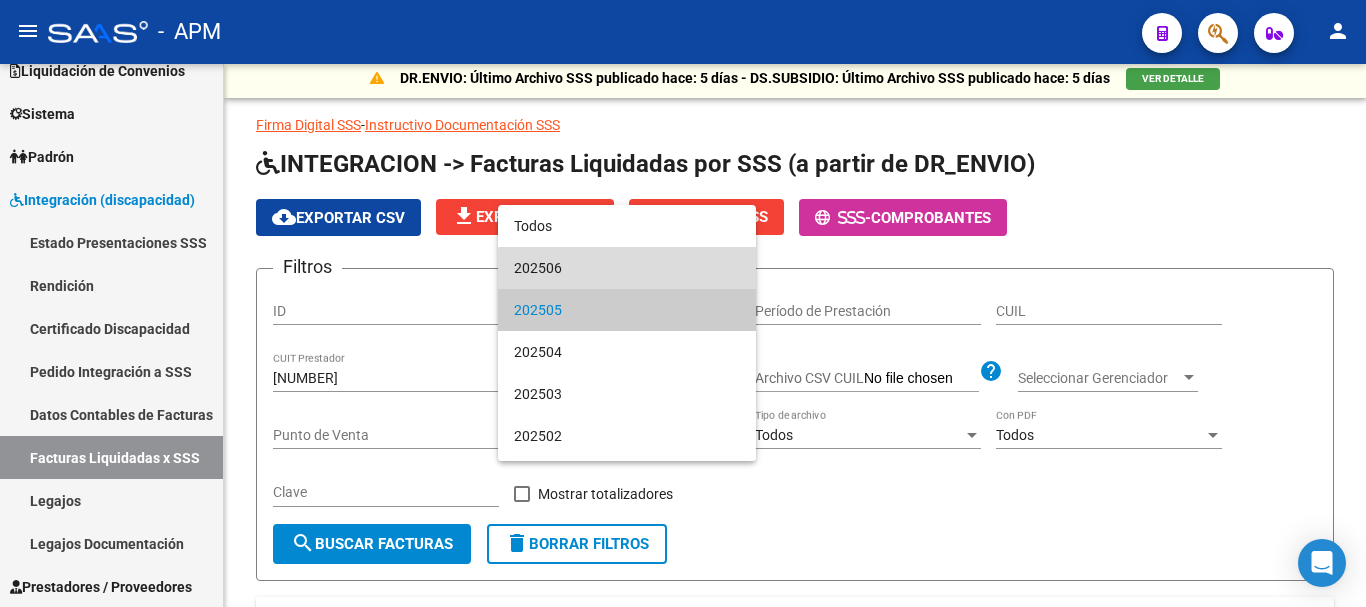 click on "202506" at bounding box center (627, 268) 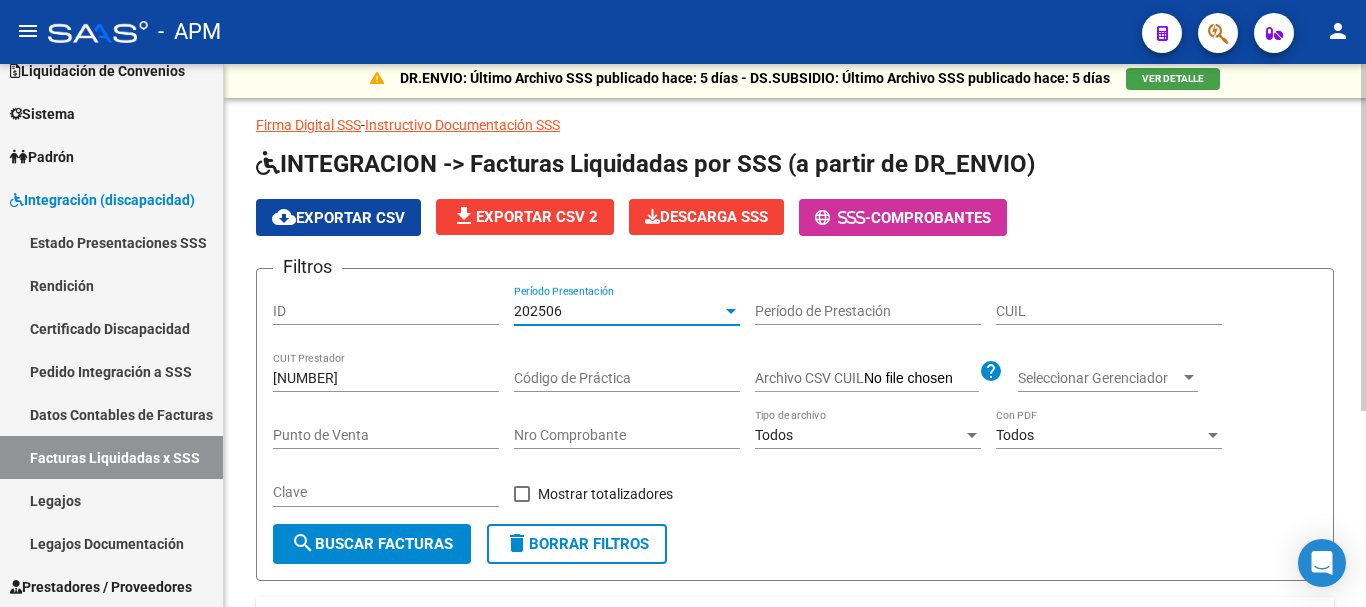 click on "search  Buscar Facturas" 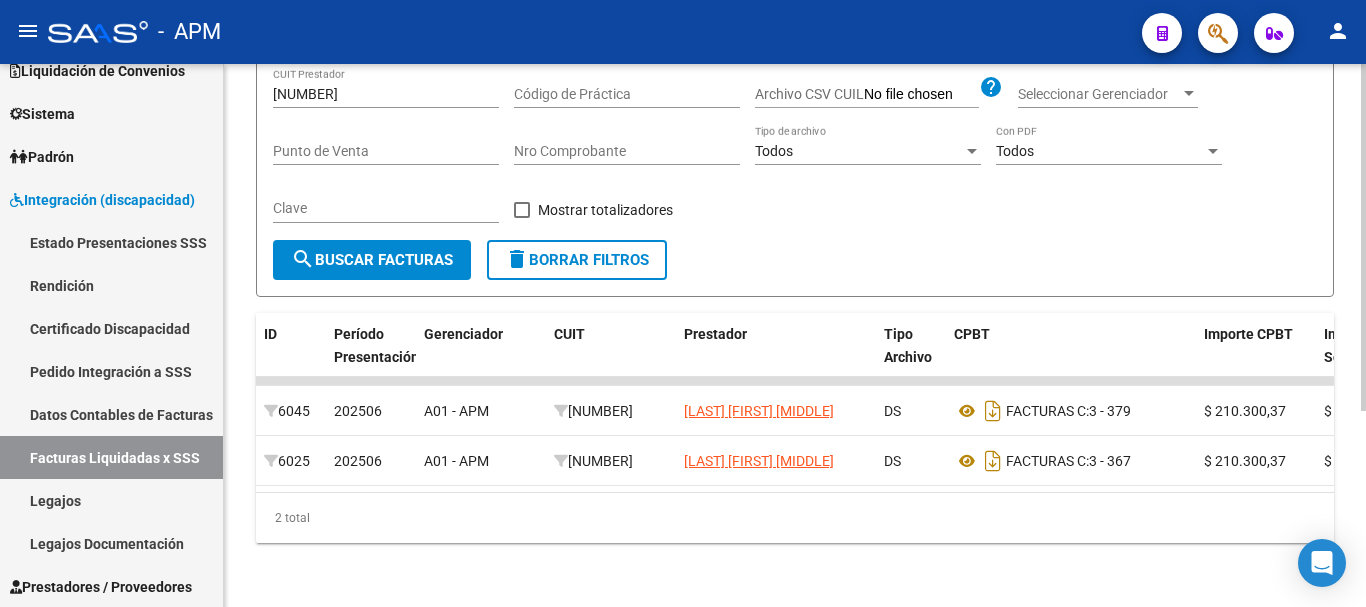 scroll, scrollTop: 306, scrollLeft: 0, axis: vertical 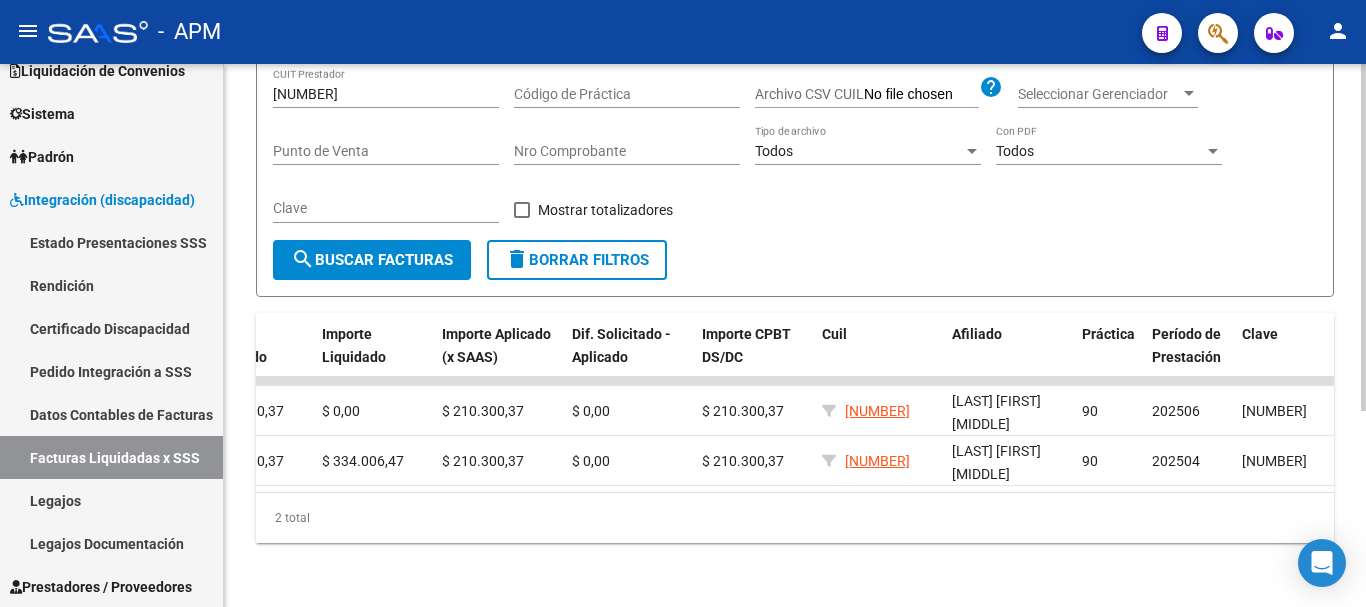 drag, startPoint x: 946, startPoint y: 495, endPoint x: 825, endPoint y: 513, distance: 122.33152 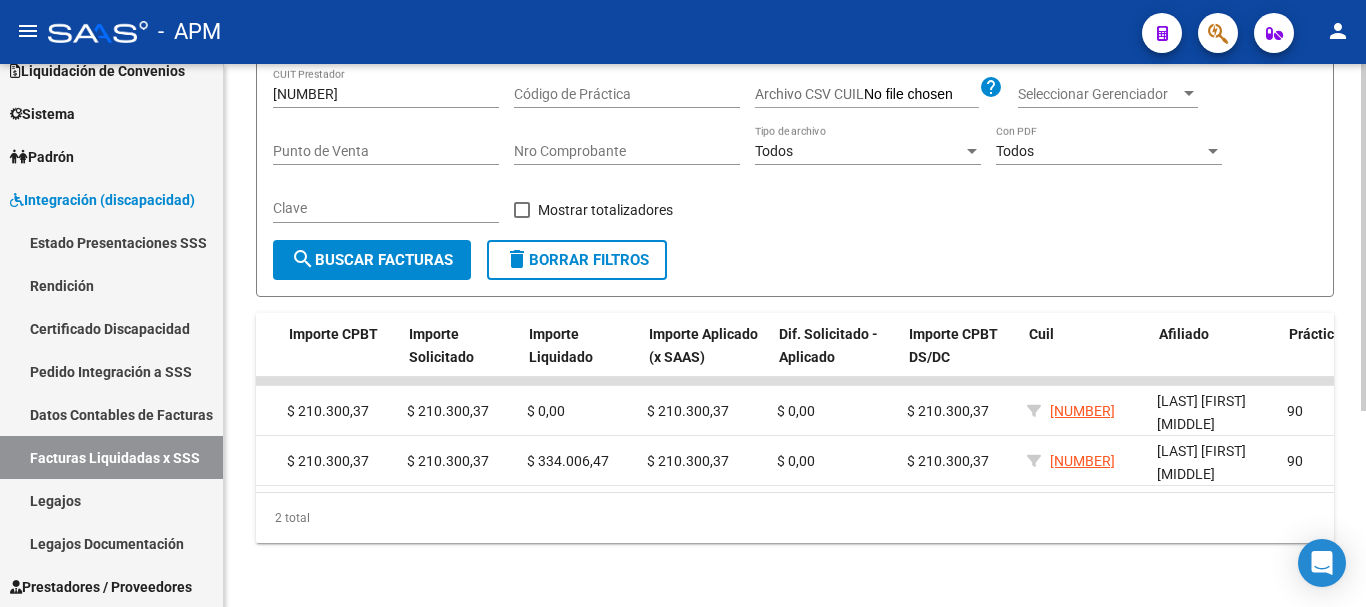scroll, scrollTop: 0, scrollLeft: 911, axis: horizontal 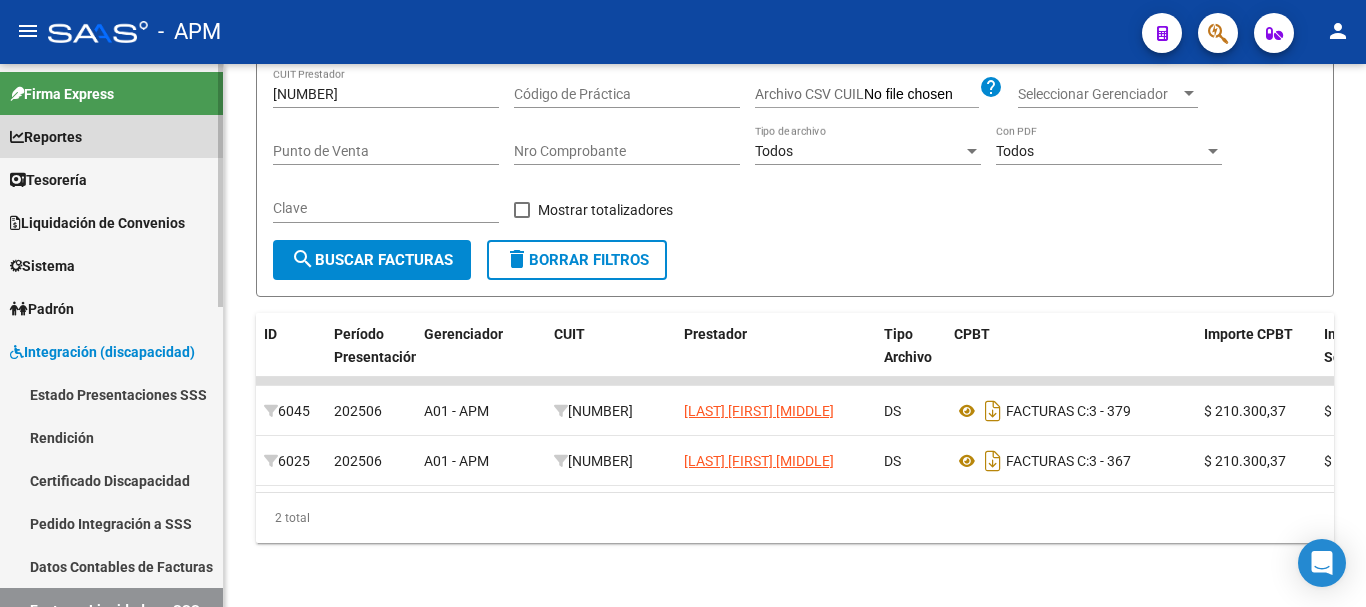 click on "Reportes" at bounding box center (111, 136) 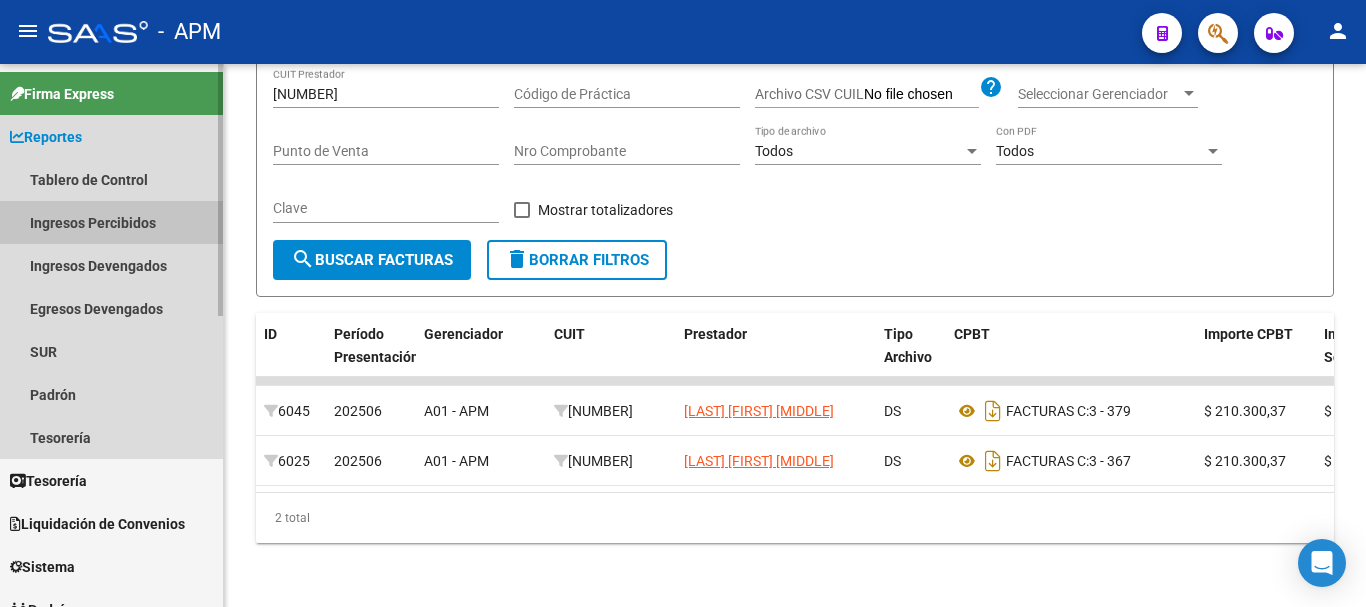 click on "Ingresos Percibidos" at bounding box center (111, 222) 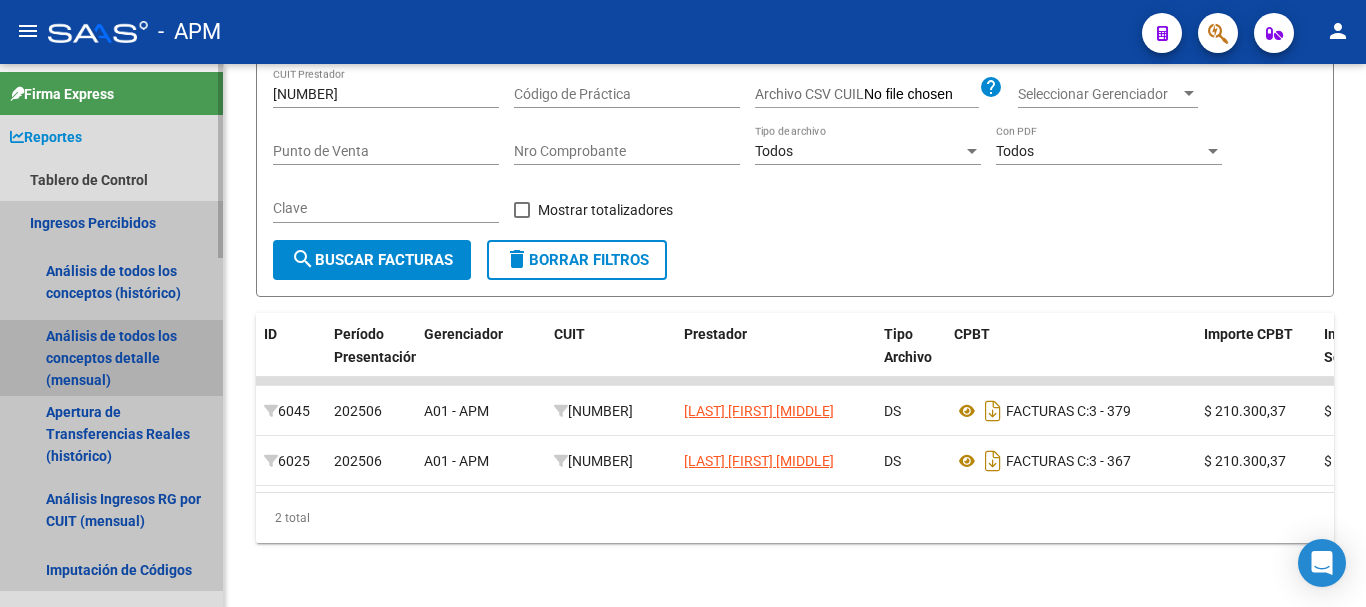 click on "Análisis de todos los conceptos detalle (mensual)" at bounding box center (111, 358) 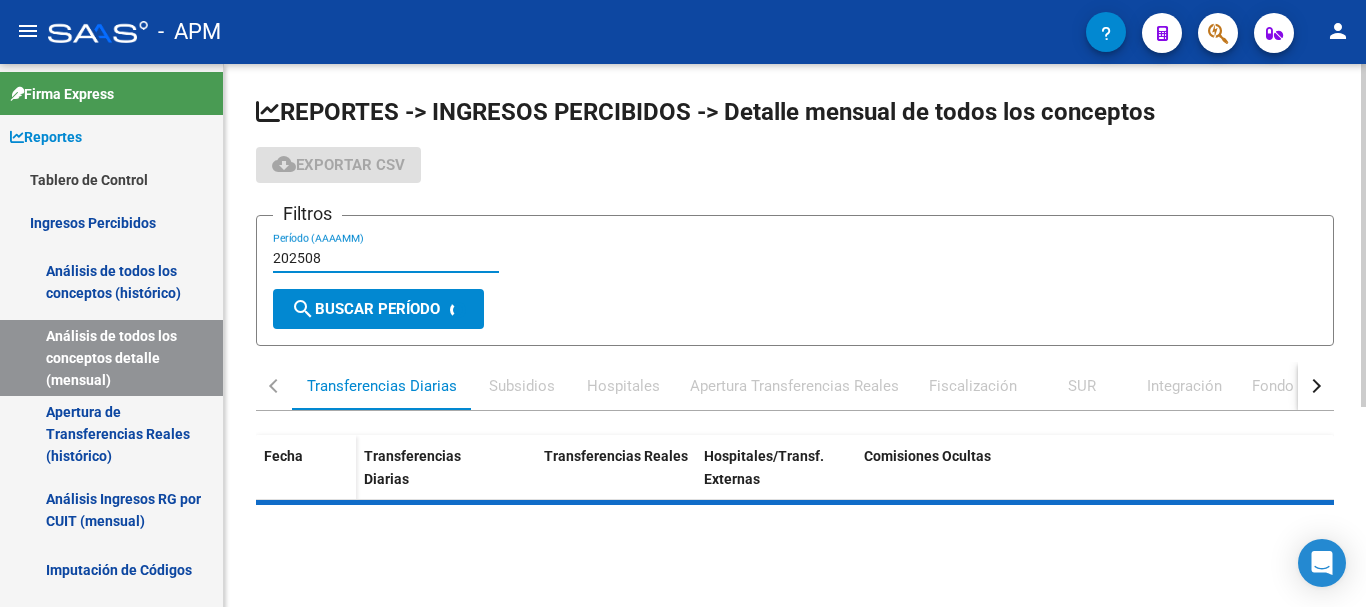 click on "202508" at bounding box center [386, 258] 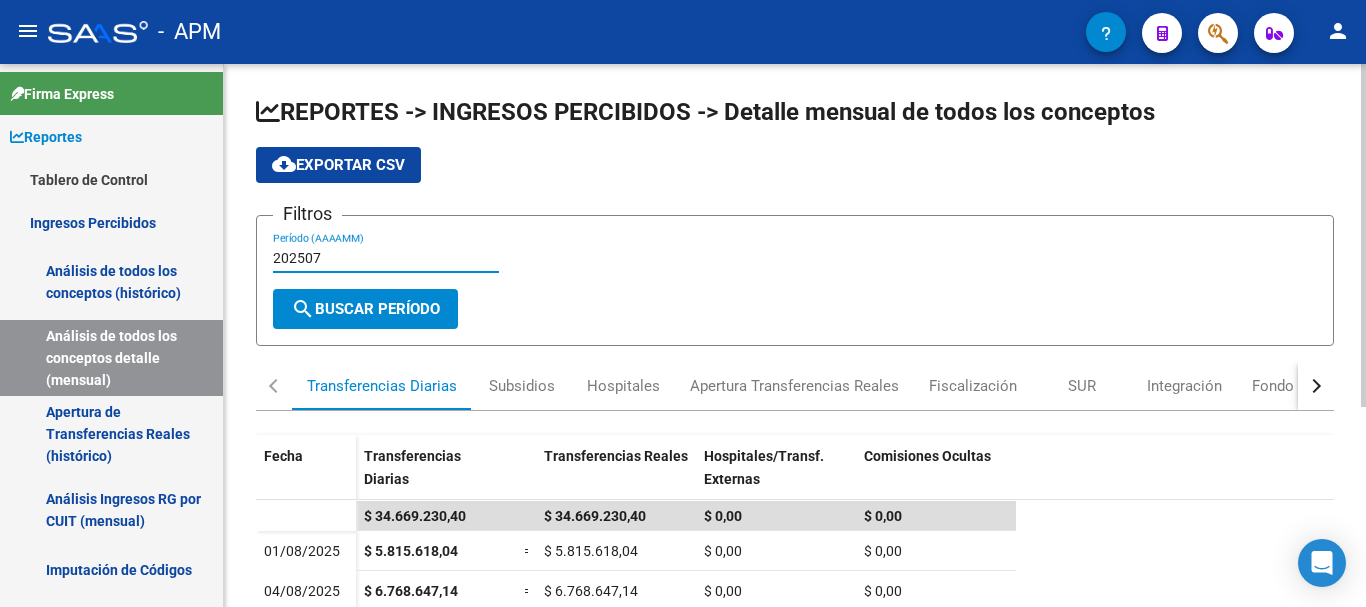 type on "202507" 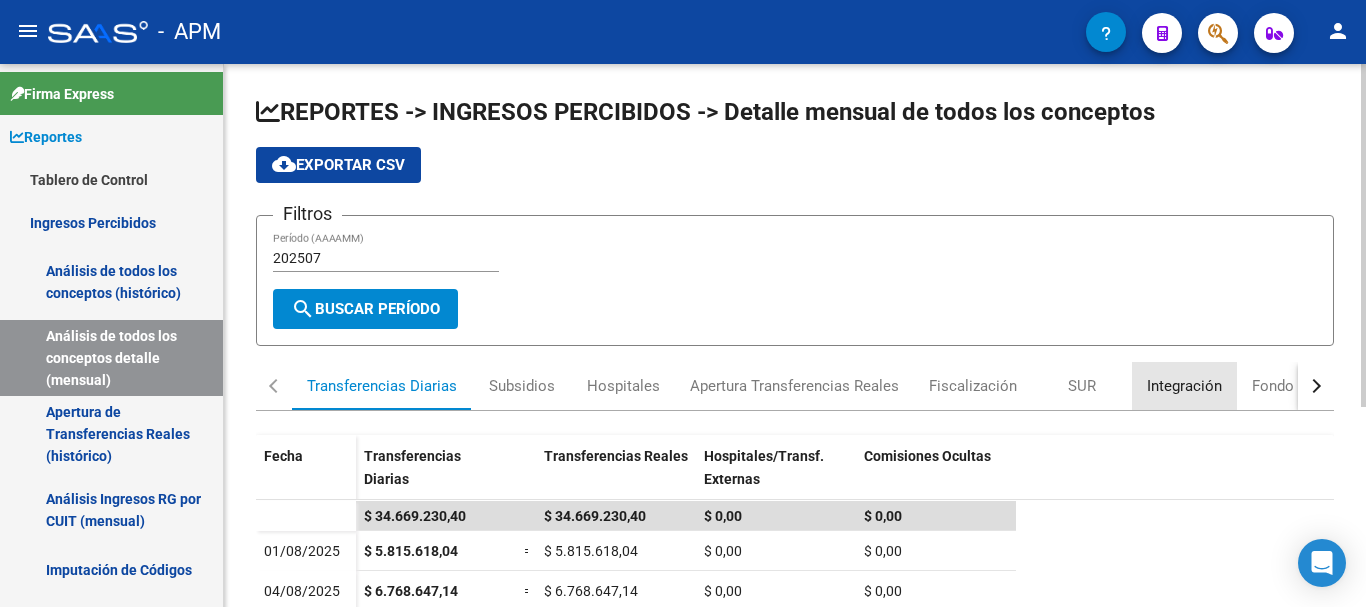 click on "Integración" at bounding box center (1184, 386) 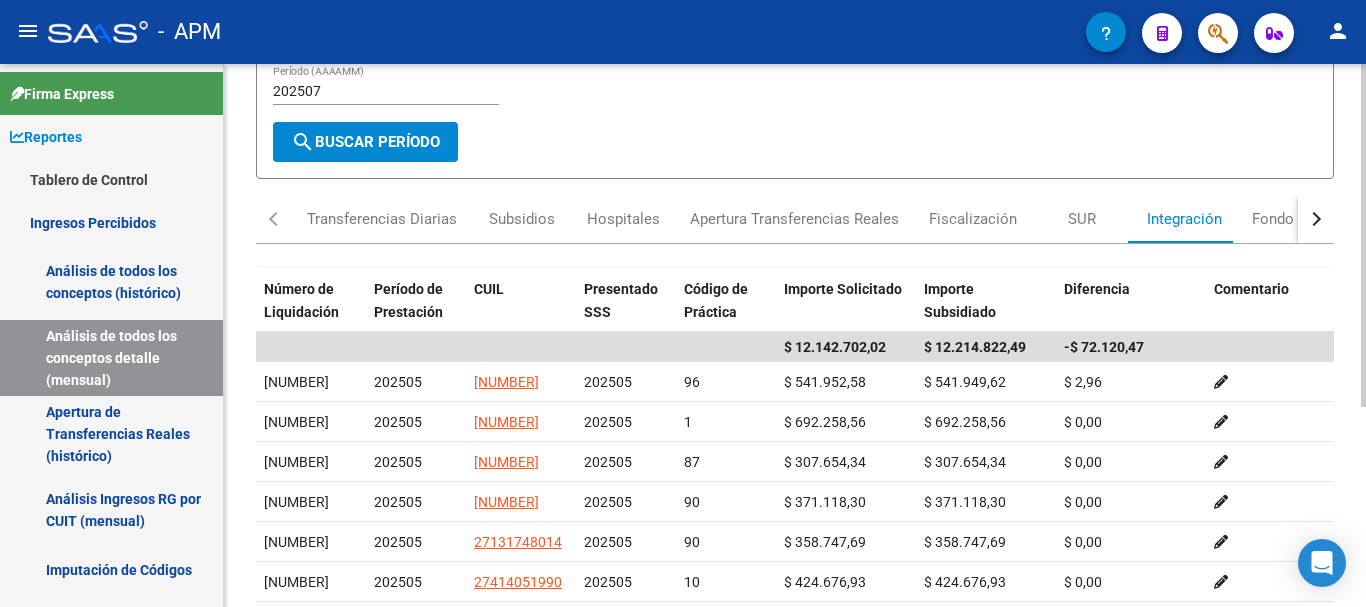 scroll, scrollTop: 200, scrollLeft: 0, axis: vertical 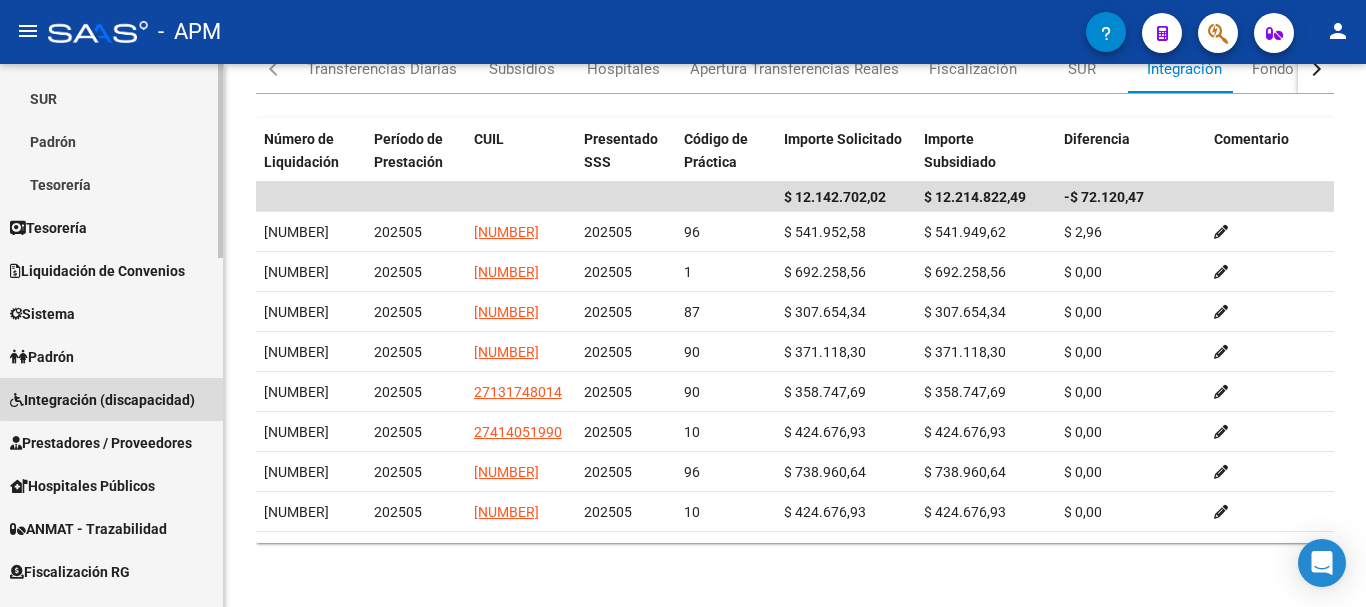 click on "Integración (discapacidad)" at bounding box center (102, 400) 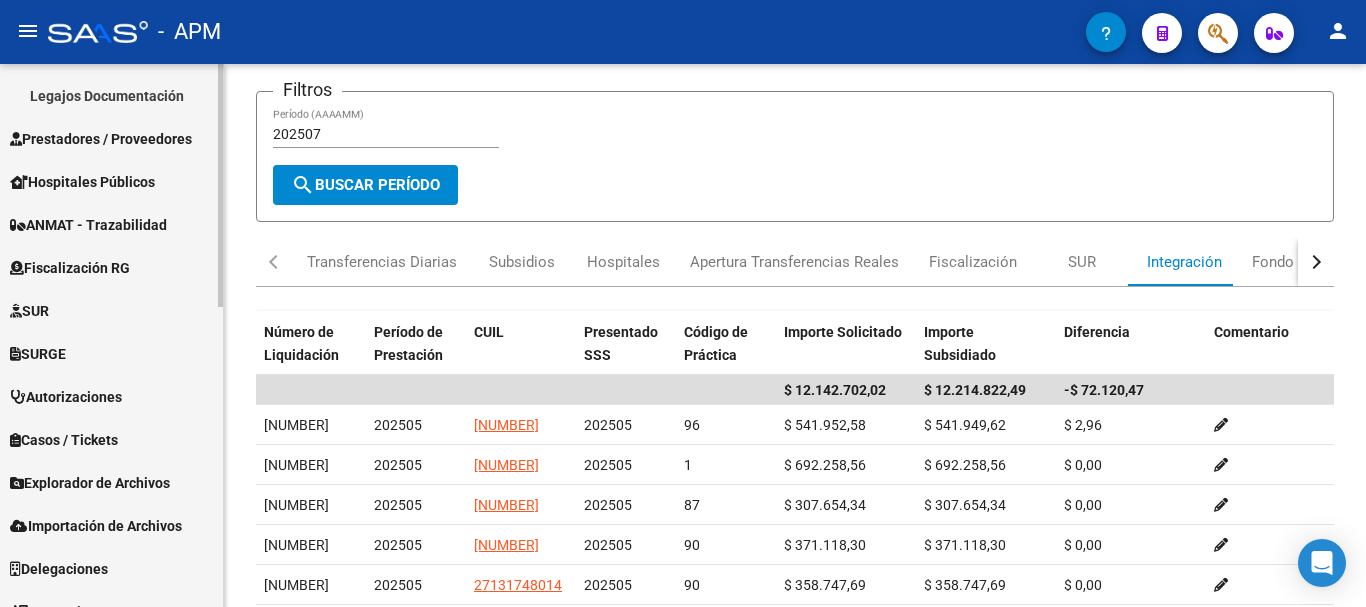 scroll, scrollTop: 117, scrollLeft: 0, axis: vertical 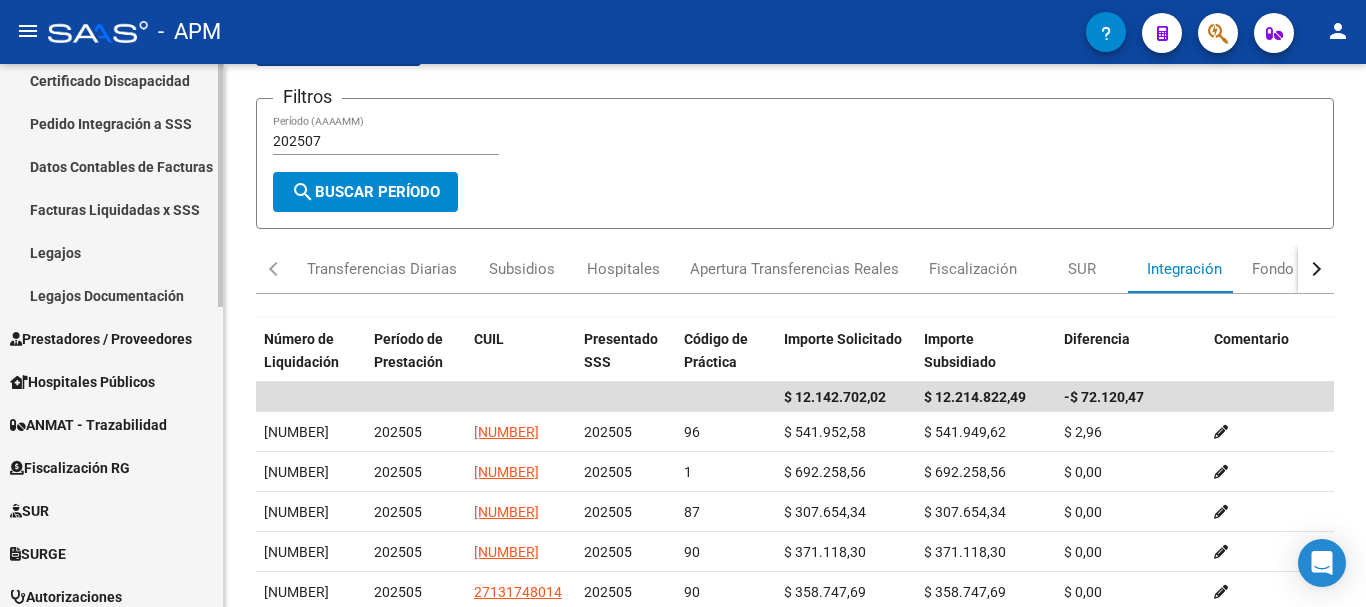 click on "Pedido Integración a SSS" at bounding box center [111, 123] 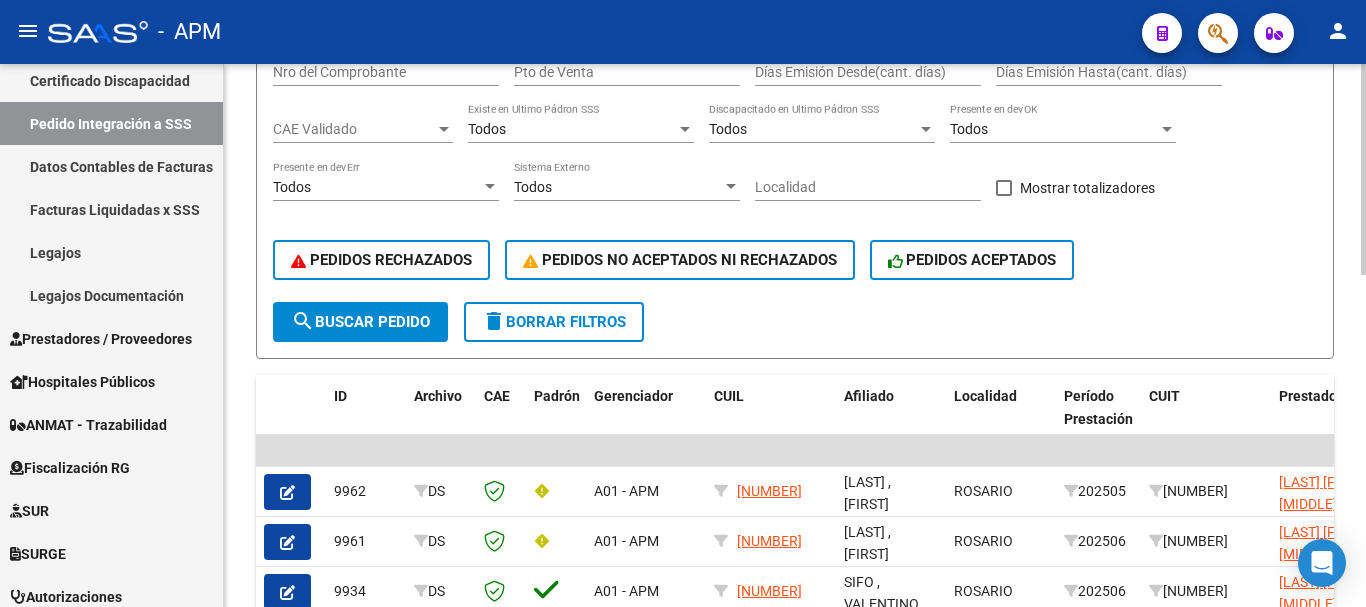 scroll, scrollTop: 246, scrollLeft: 0, axis: vertical 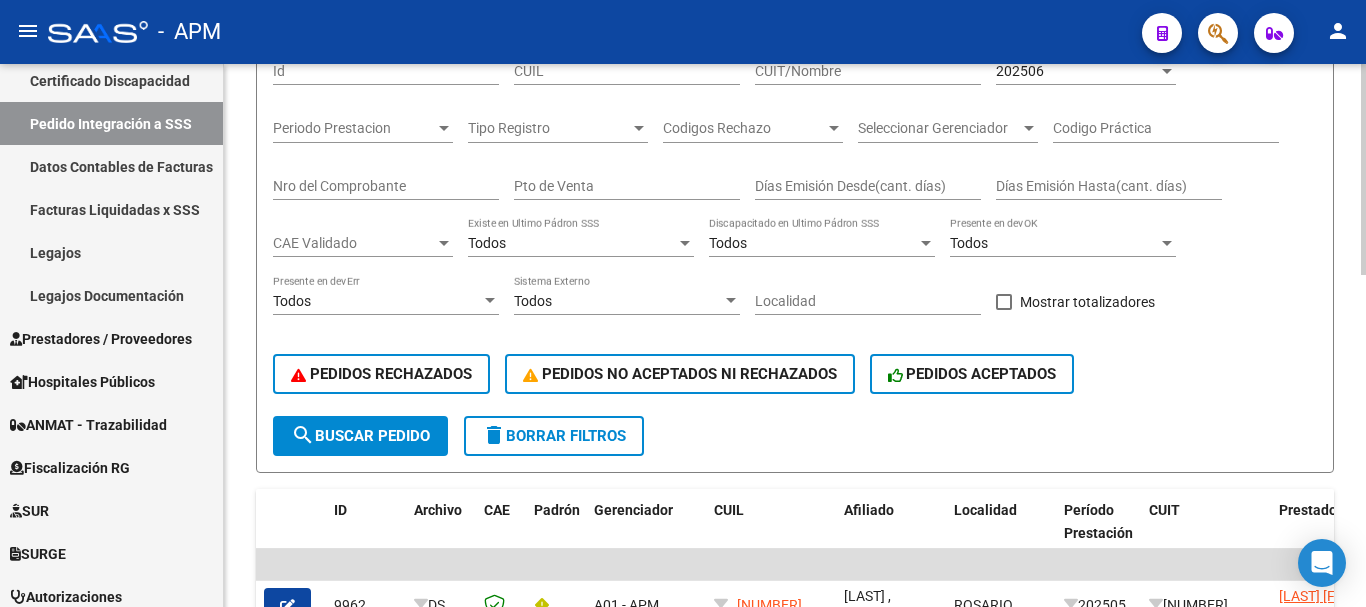 click on "DS.DEVOK: Último Archivo SSS publicado hace: 8 días - DS.DEVERR: Último Archivo SSS publicado hace: 35 días  VER DETALLE  Instructivo SSS  -  Instructivo Reversión SSS   -  Nomenclador de Prestaciones  -  Cronograma  -  Descargar Filezilla  -  Descargar Archivo Configuración FTP  INTEGRACION -> Pedido Integración a SSS  (alt+e) add  Crear Pedido
Exportar CSV  file_download  Exportar SSS
Importar Sistema Externo     -  Comprobantes Filtros Id CUIL CUIT/Nombre 202506 Carpeta Periodo Prestacion Periodo Prestacion Tipo Registro Tipo Registro Codigos Rechazo Codigos Rechazo Seleccionar Gerenciador Seleccionar Gerenciador Codigo Práctica Nro del Comprobante Pto de Venta Días Emisión Desde(cant. días) Días Emisión Hasta(cant. días) CAE Validado CAE Validado Todos Existe en Ultimo Pádron SSS Todos Discapacitado en Ultimo Pádron SSS Todos Presente en devOK Todos Presente en devErr Todos Sistema Externo Localidad    Mostrar totalizadores    PEDIDOS RECHAZADOS      PEDIDOS ACEPTADOS search ID |" 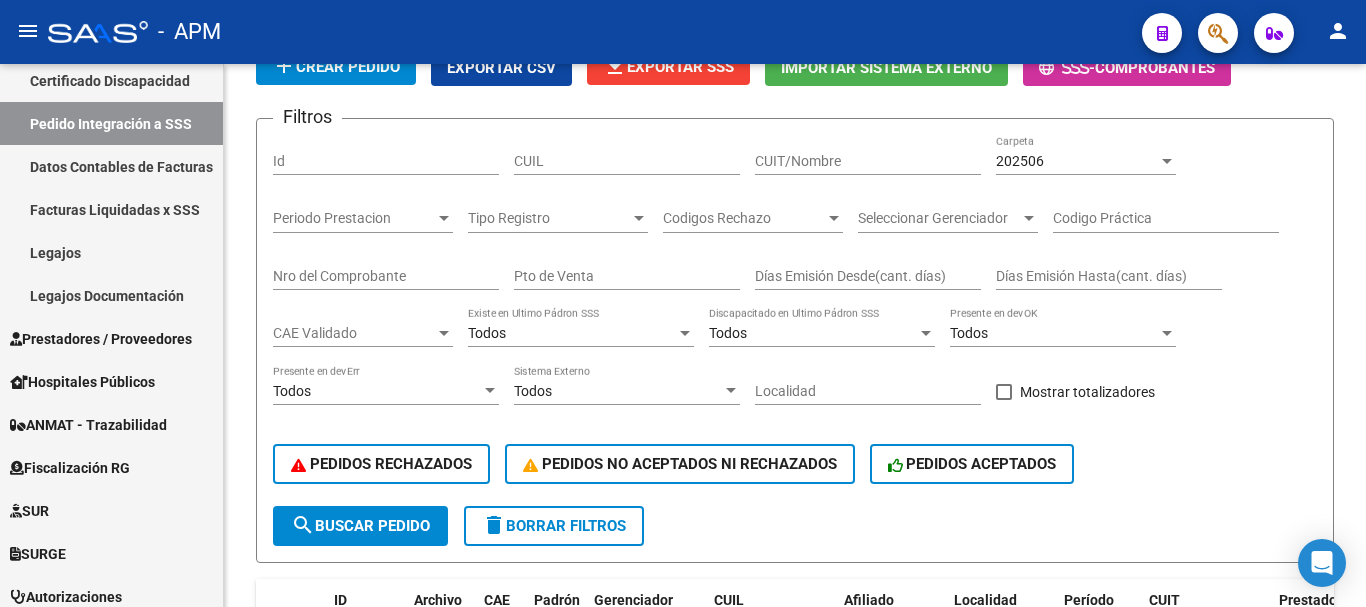 scroll, scrollTop: 46, scrollLeft: 0, axis: vertical 